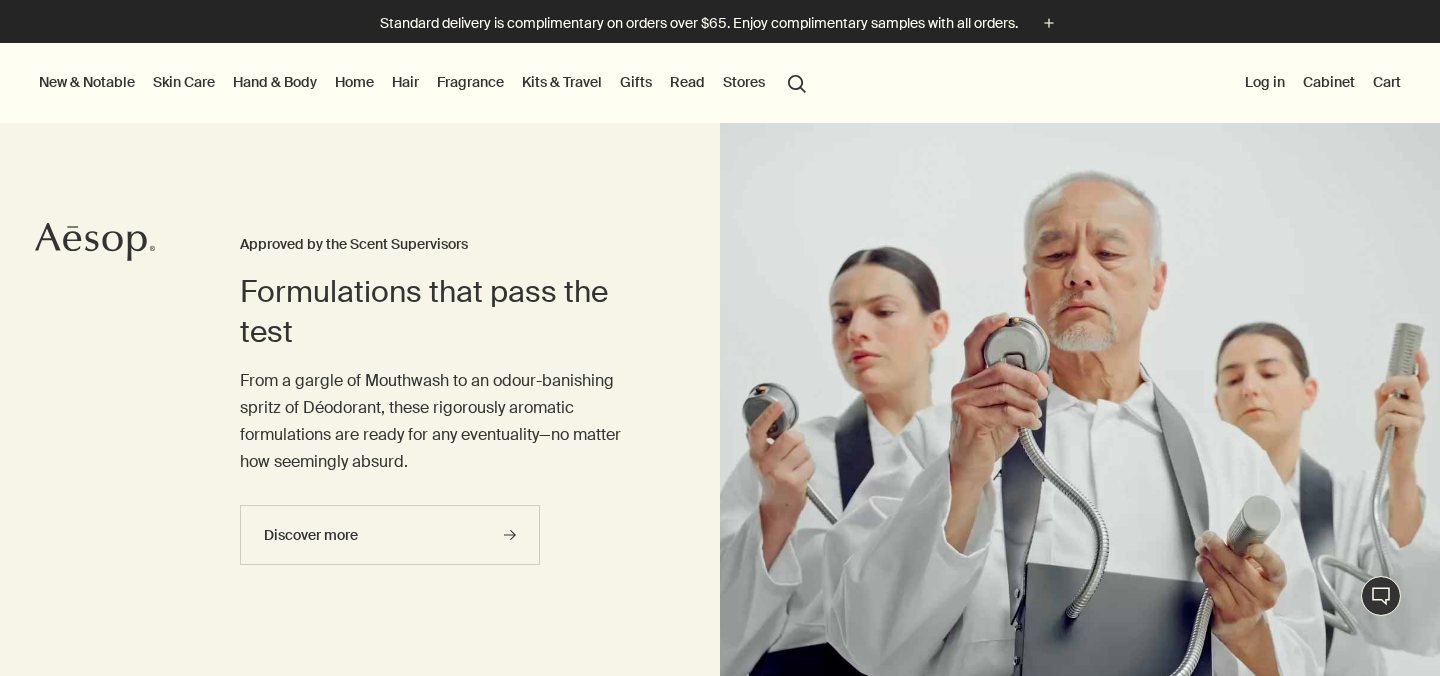 scroll, scrollTop: 0, scrollLeft: 0, axis: both 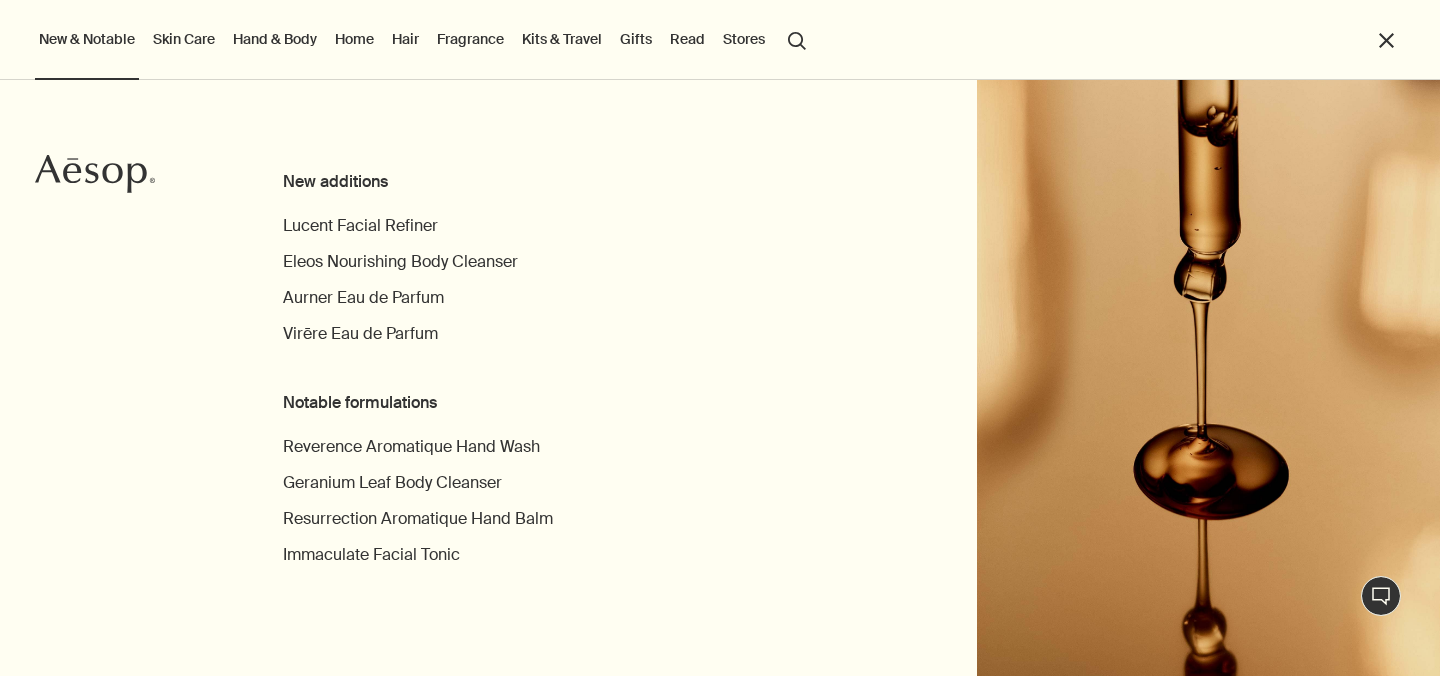 click on "New & Notable" at bounding box center [87, 39] 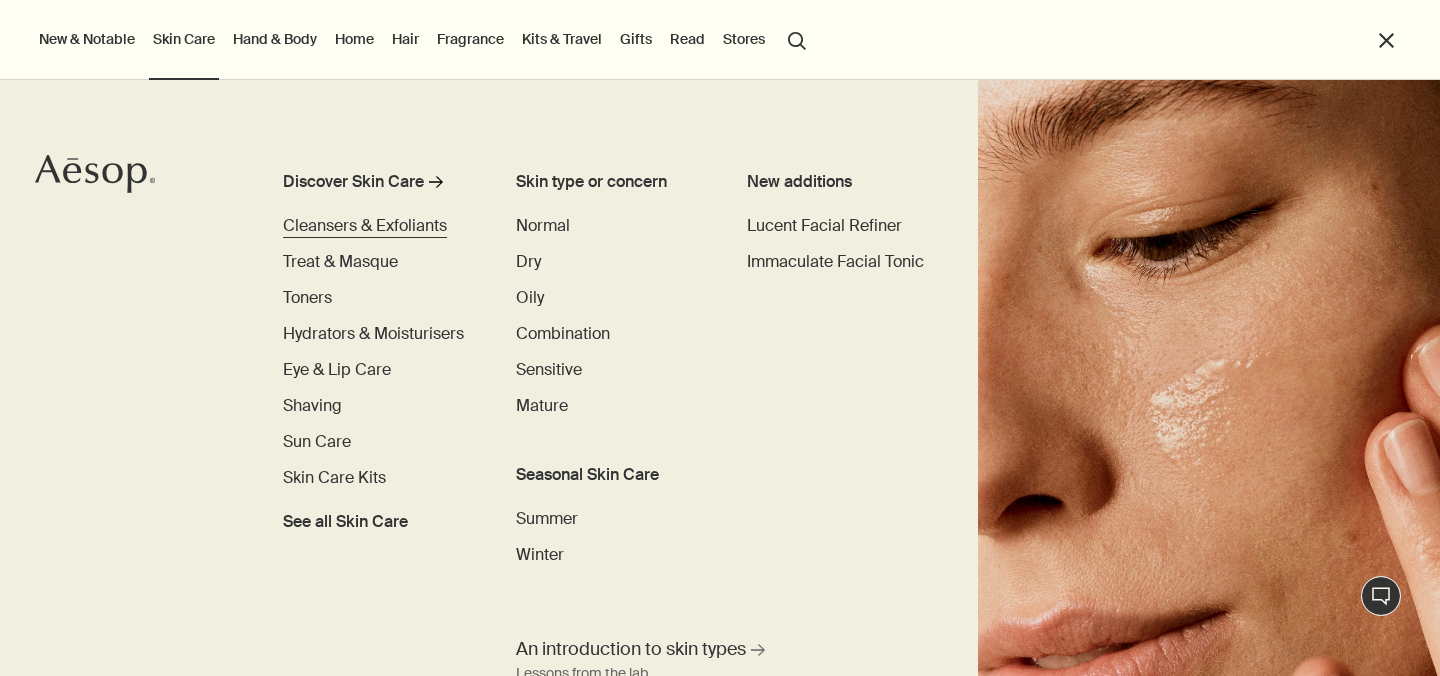 click on "Cleansers & Exfoliants" at bounding box center [365, 225] 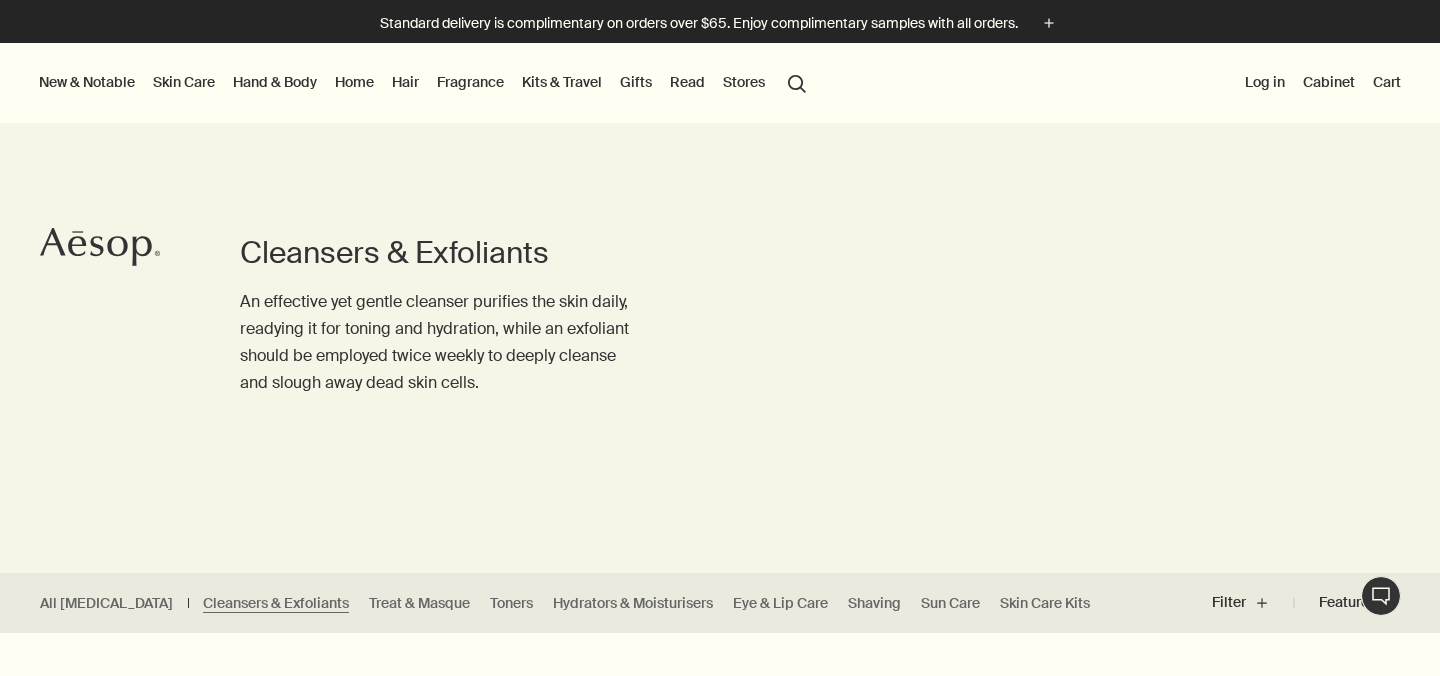 scroll, scrollTop: 116, scrollLeft: 0, axis: vertical 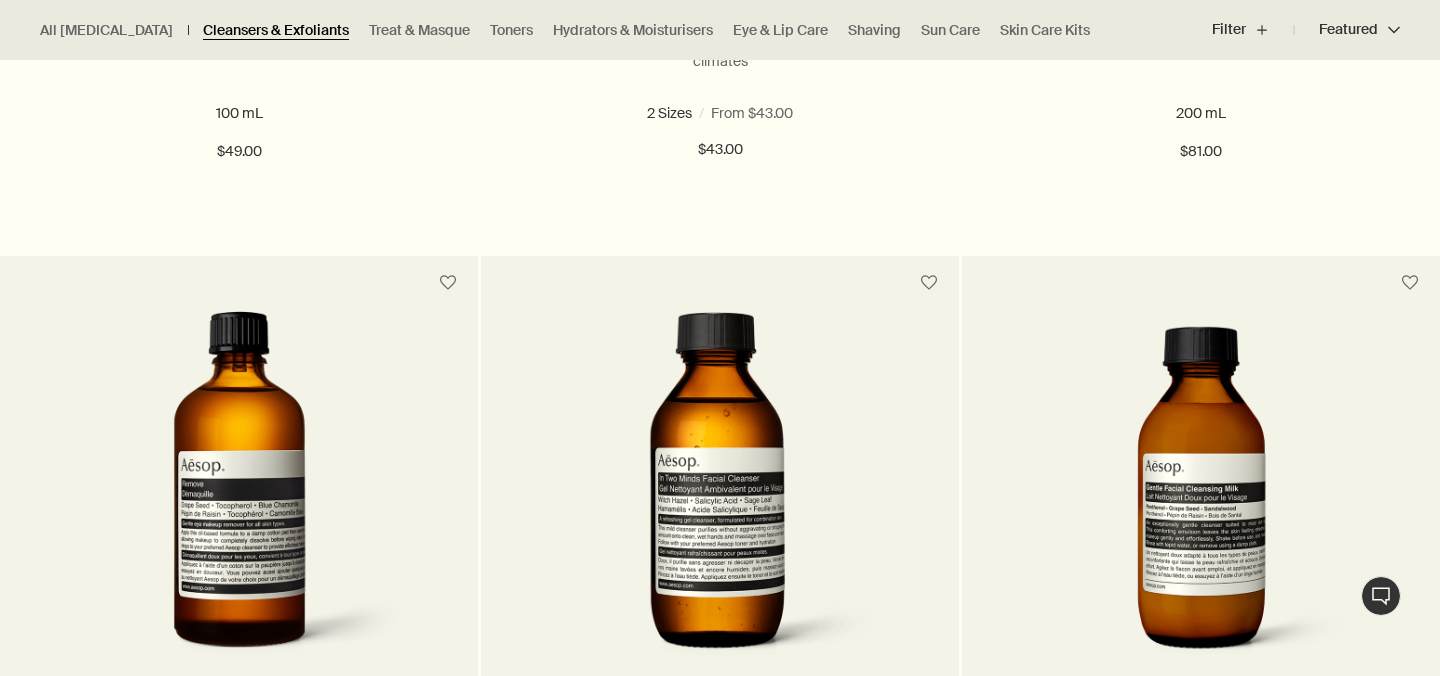 click on "Cleansers & Exfoliants" at bounding box center [276, 30] 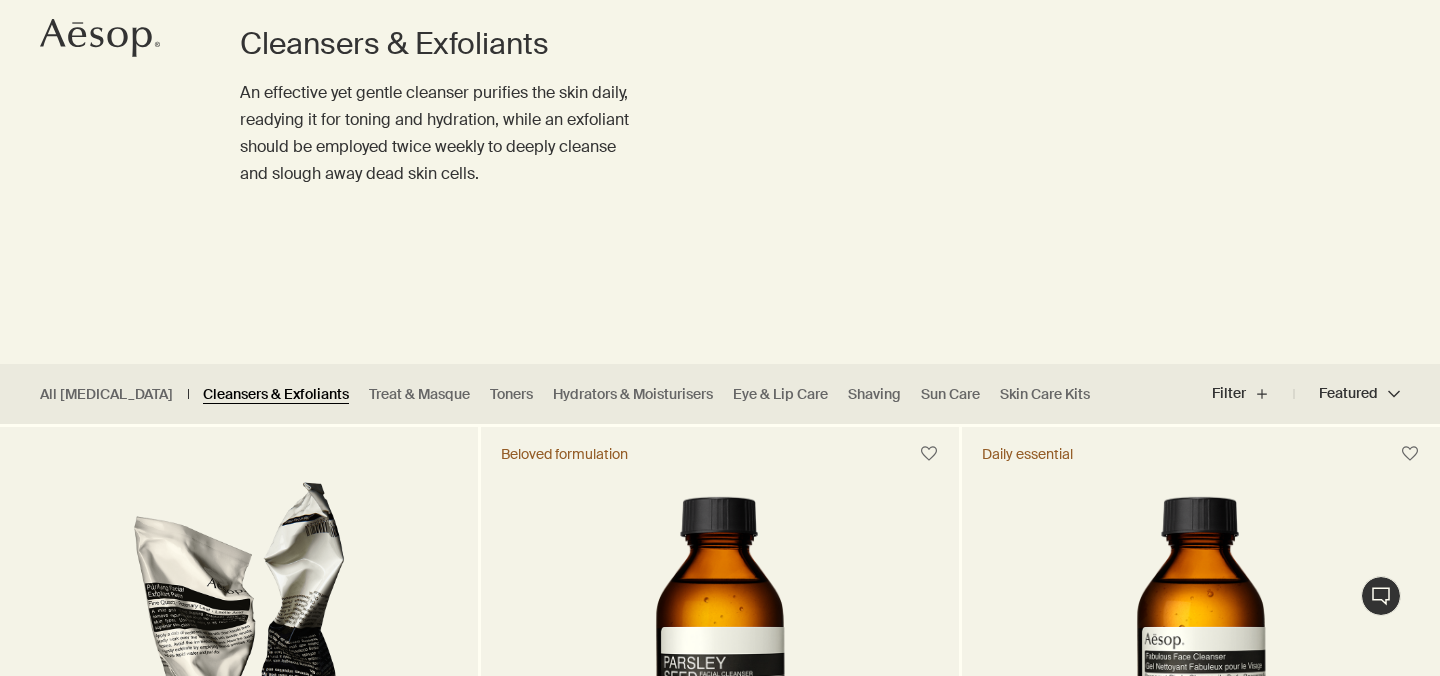 scroll, scrollTop: 243, scrollLeft: 0, axis: vertical 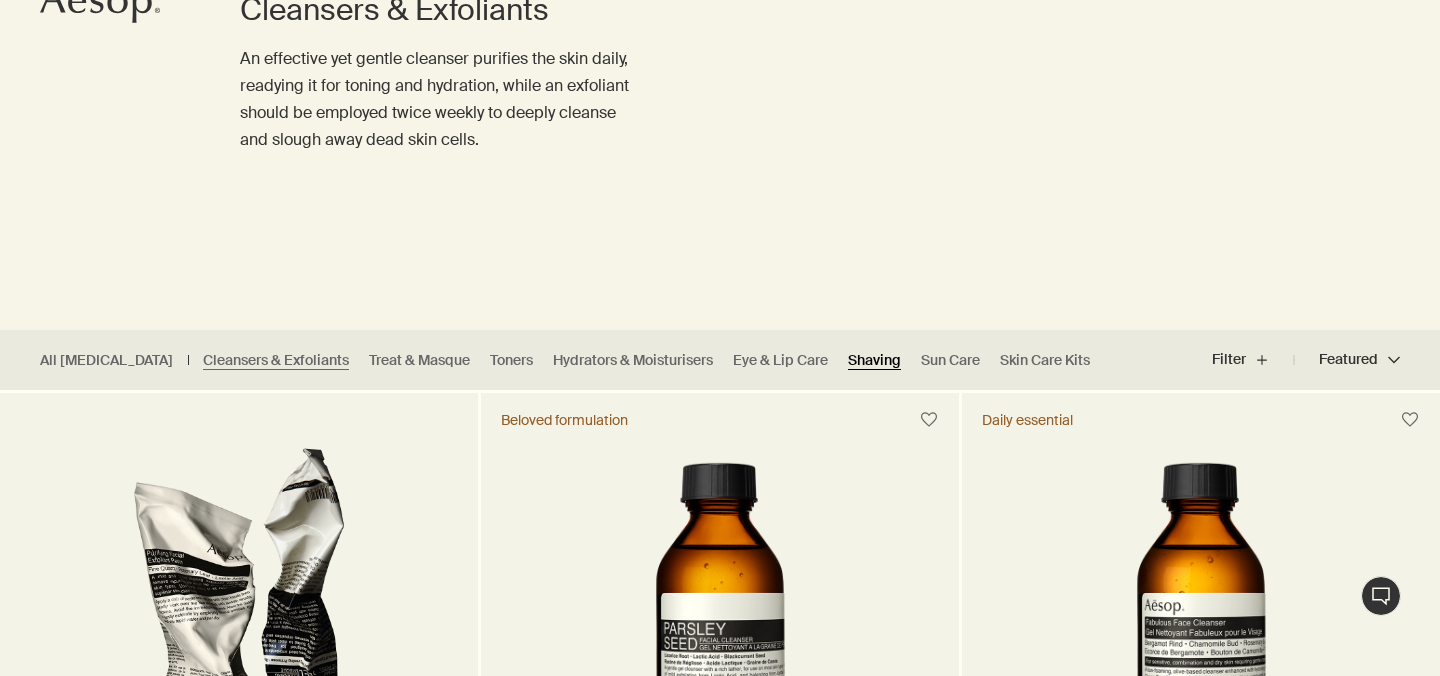 click on "Shaving" at bounding box center (874, 360) 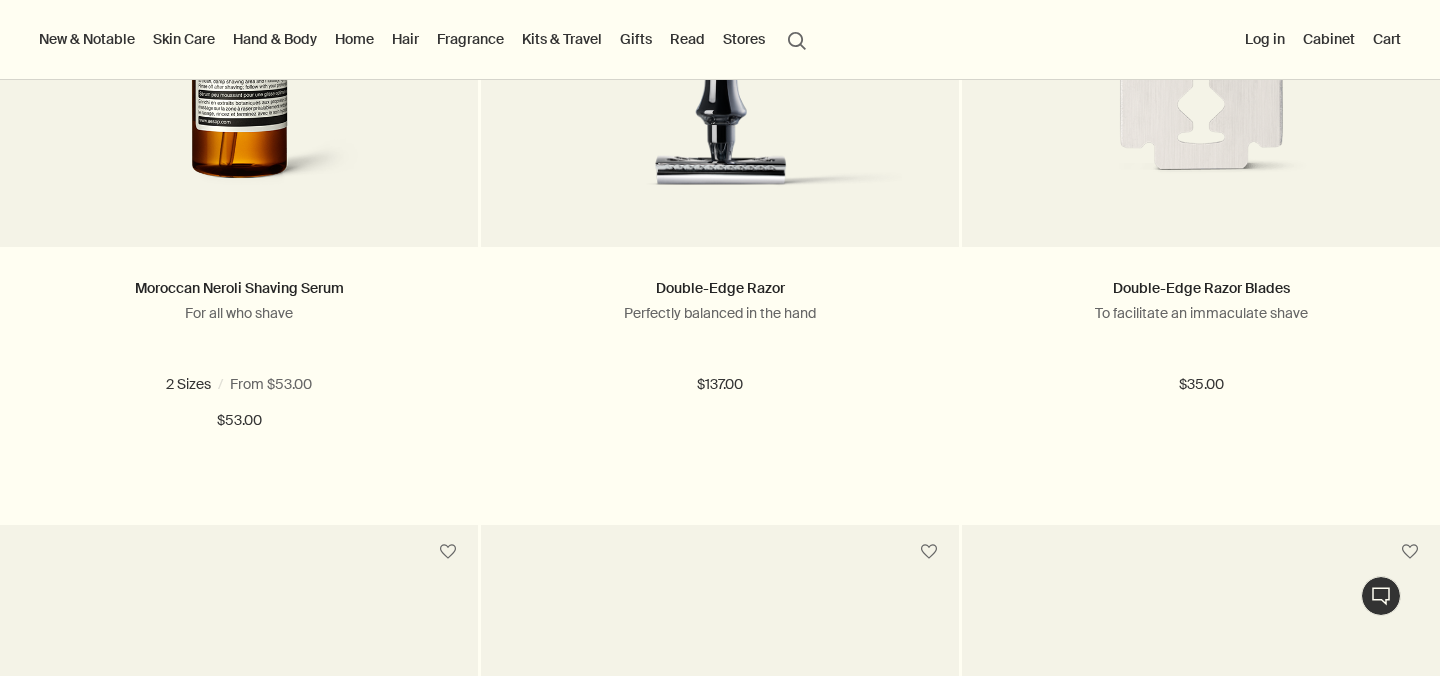 scroll, scrollTop: 70, scrollLeft: 0, axis: vertical 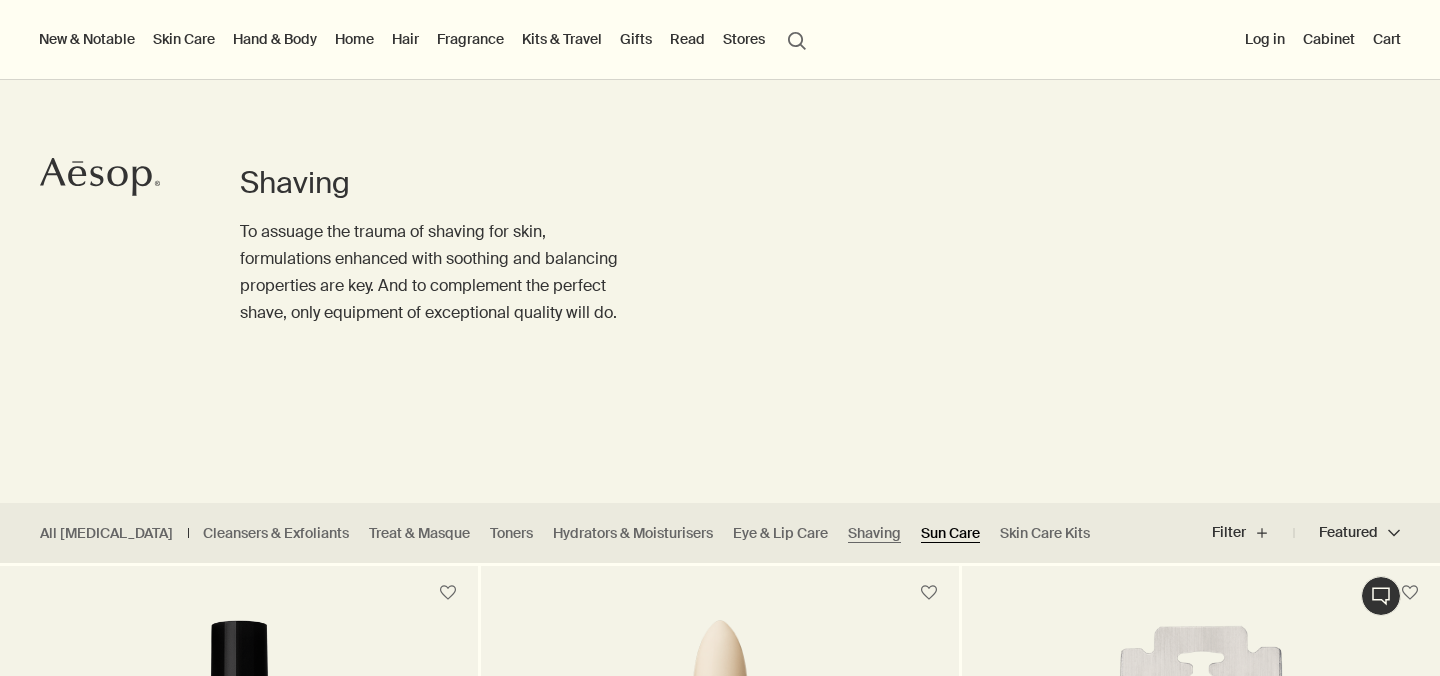 click on "Sun Care" at bounding box center (950, 533) 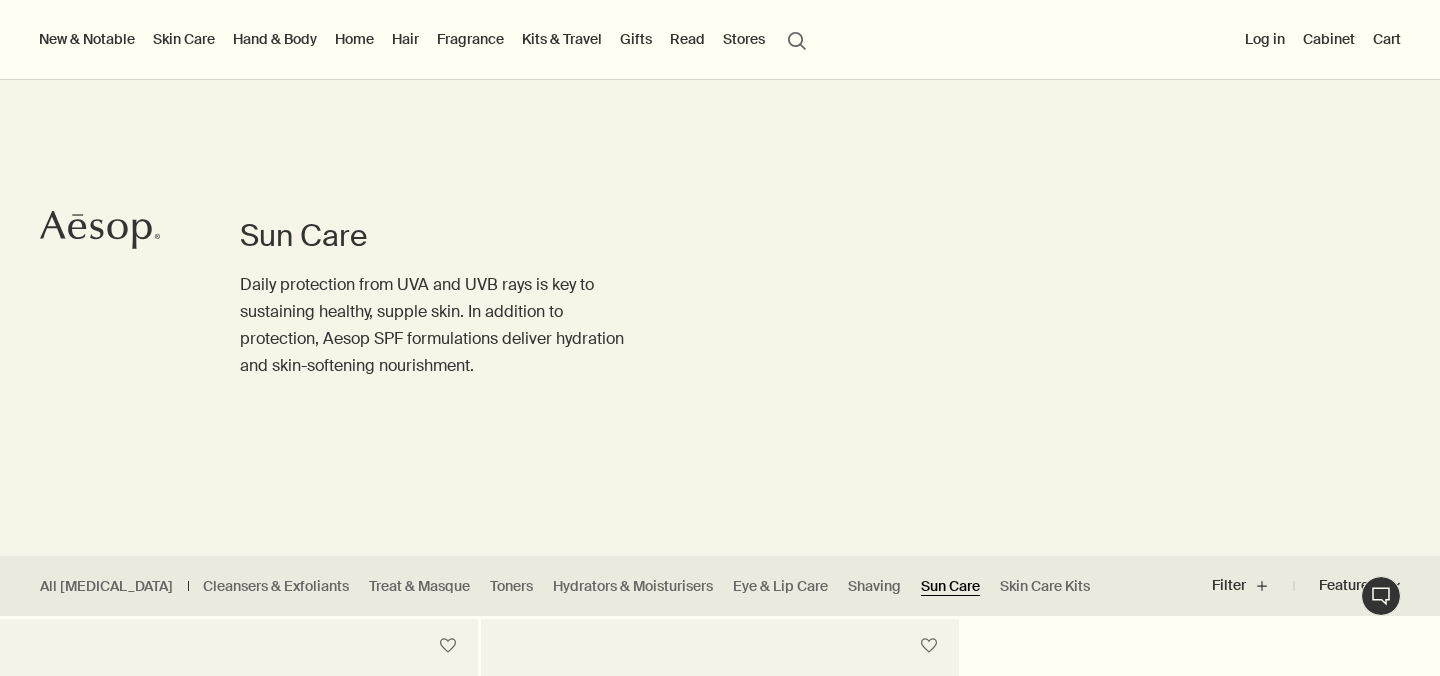 scroll, scrollTop: 0, scrollLeft: 0, axis: both 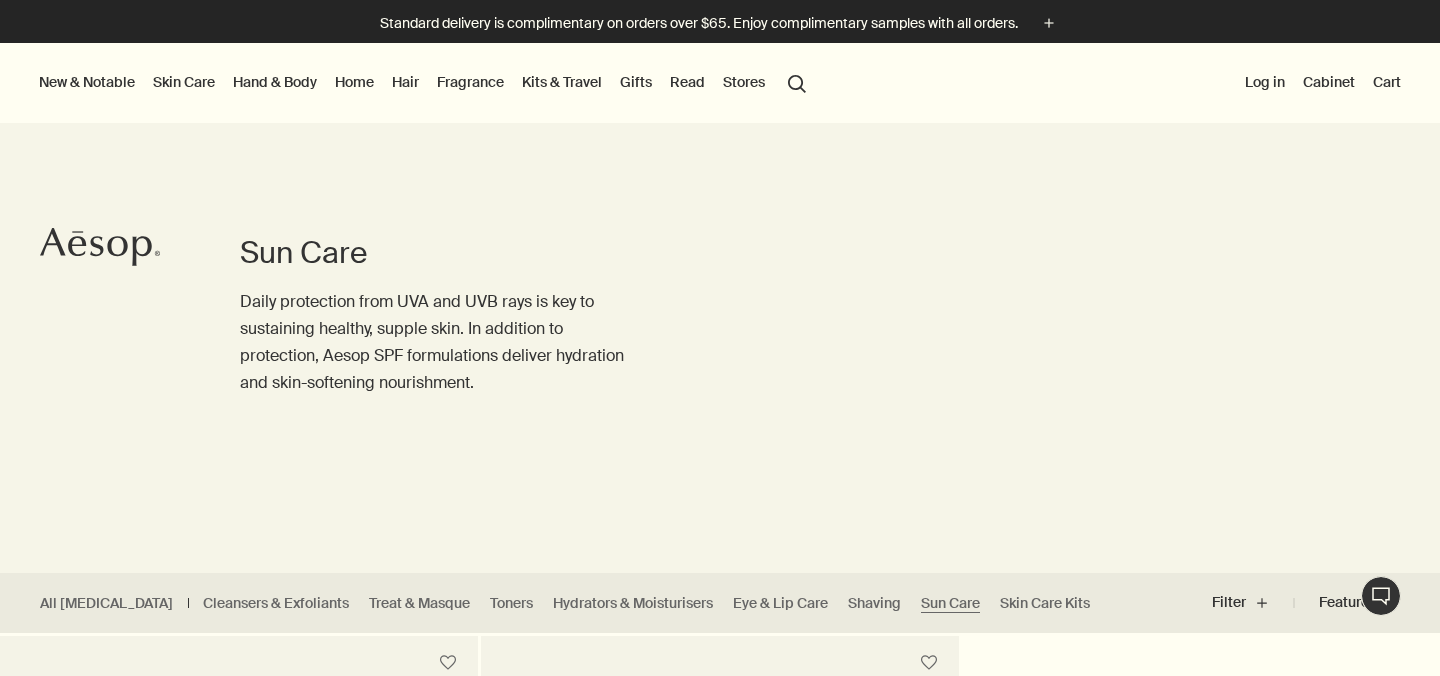click on "Skin Care" at bounding box center (184, 82) 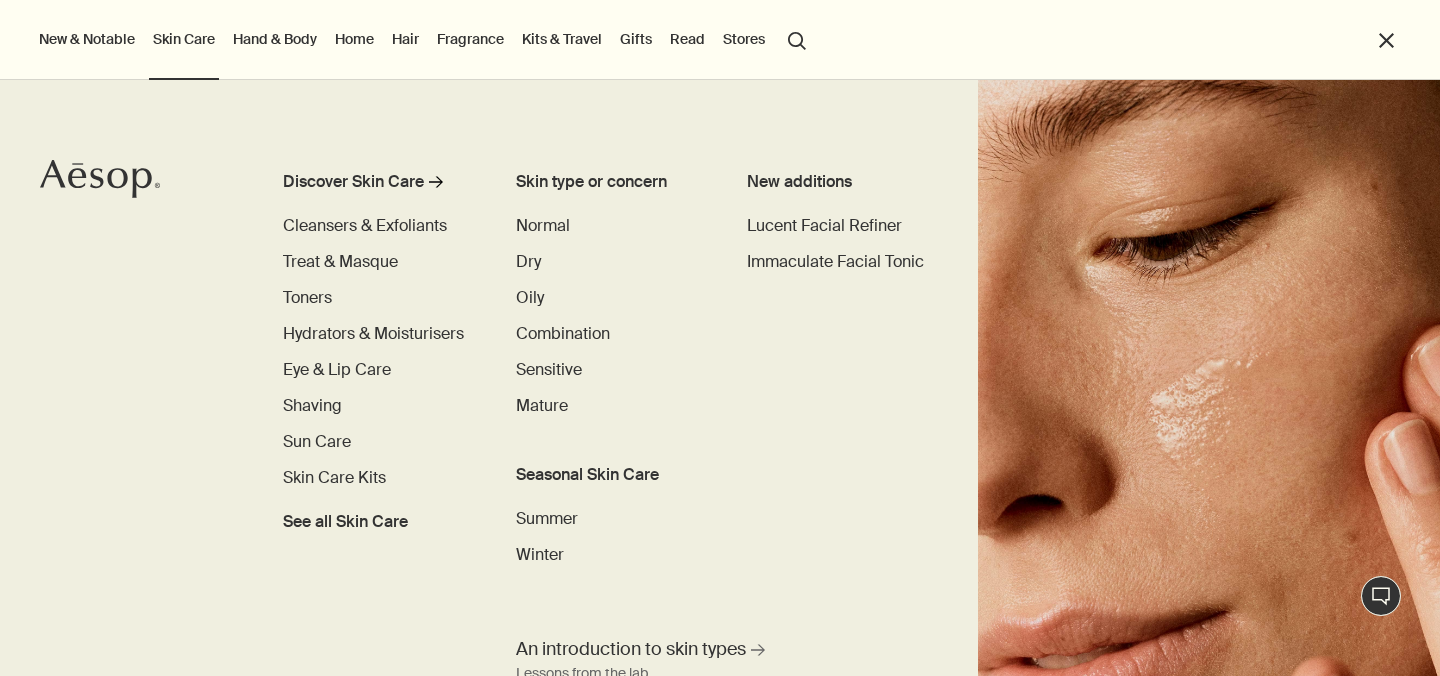 click on "Hand & Body" at bounding box center (275, 39) 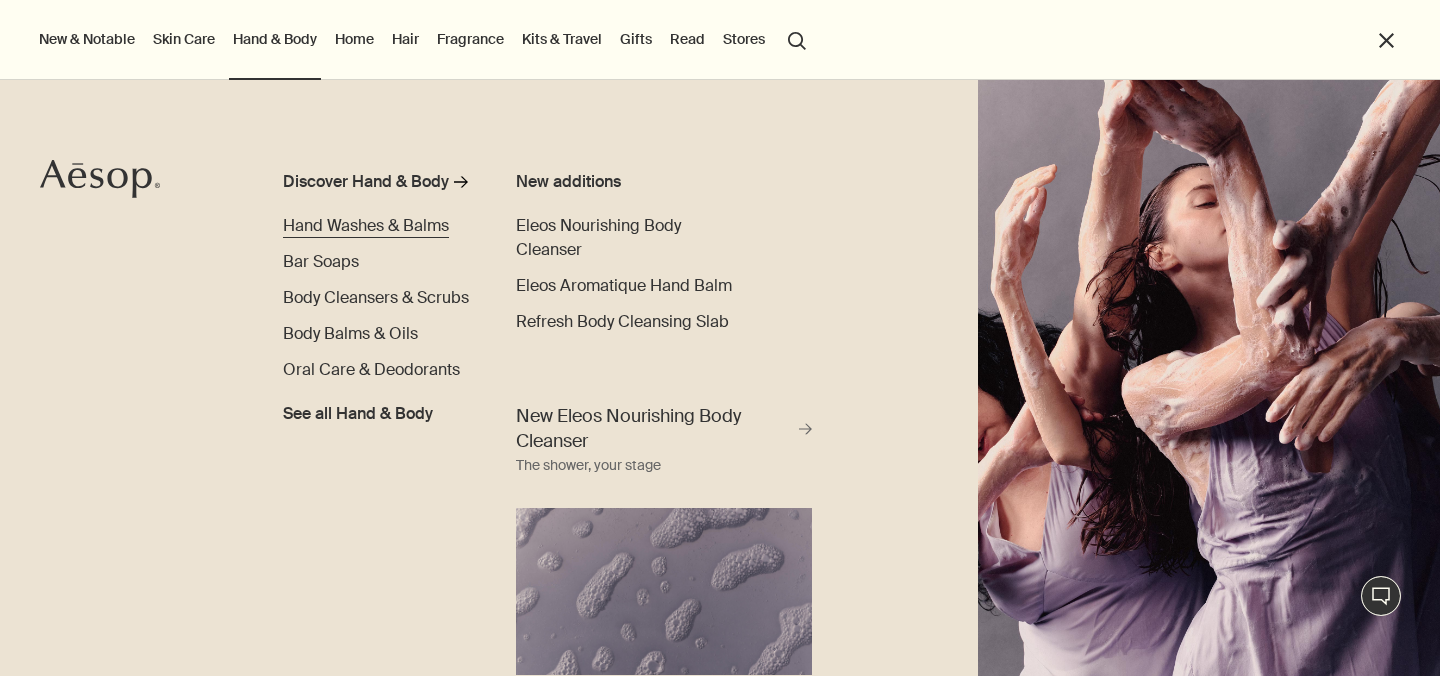 click on "Hand Washes & Balms" at bounding box center (366, 225) 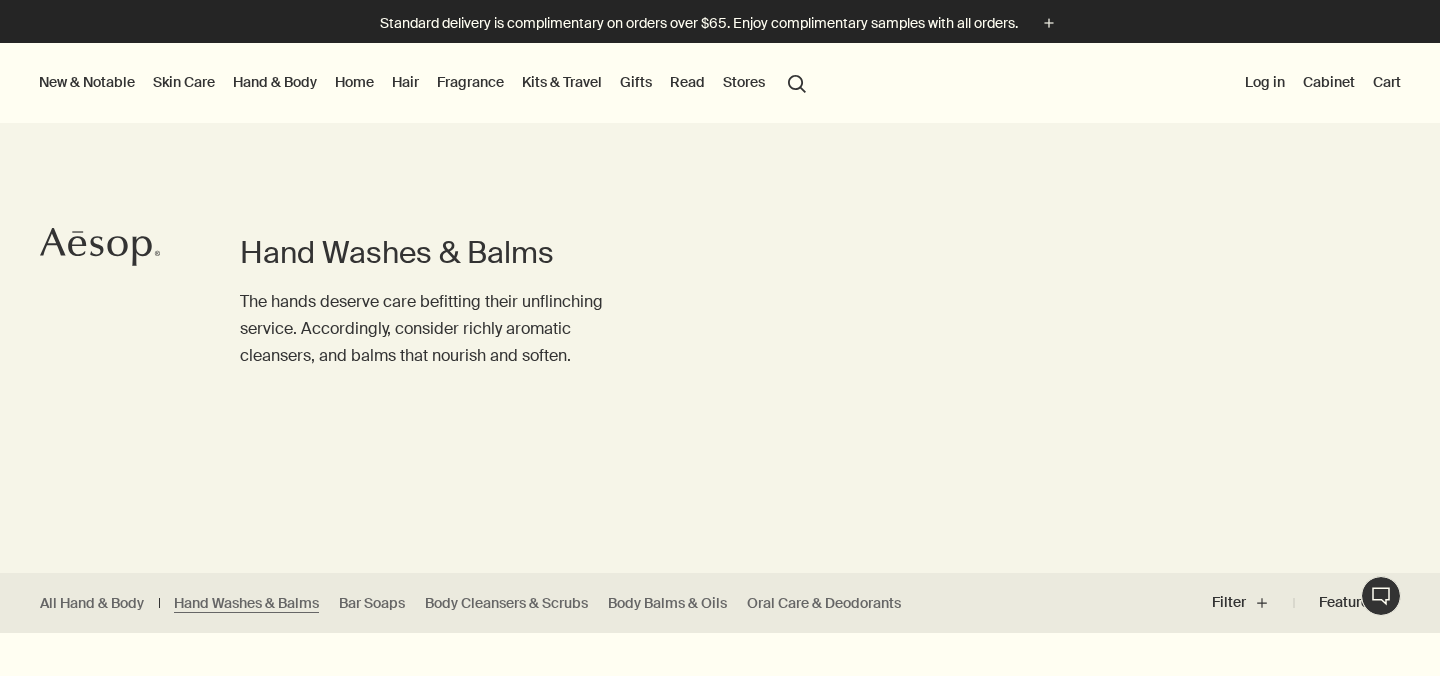 scroll, scrollTop: 0, scrollLeft: 0, axis: both 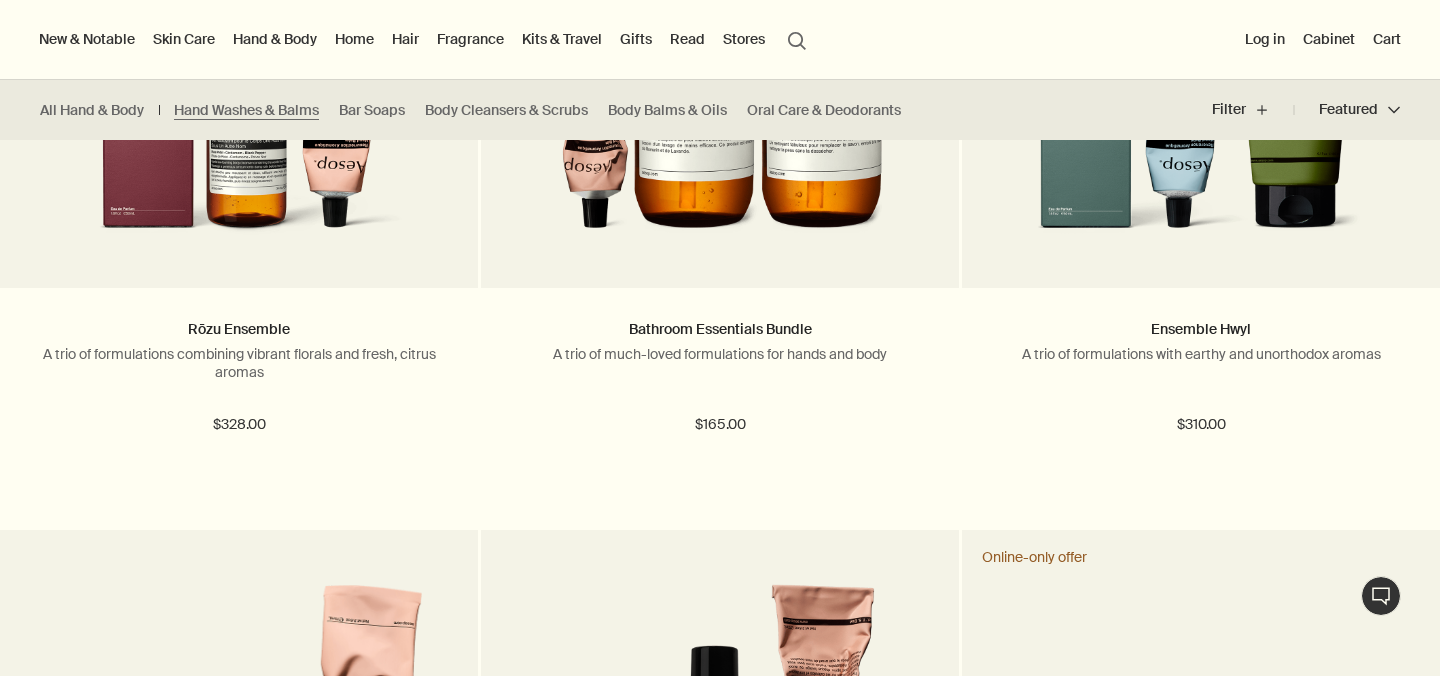 click on "All Hand & Body Hand Washes & Balms Bar Soaps Body Cleansers & Scrubs Body Balms & Oils Oral Care & Deodorants" at bounding box center (475, 110) 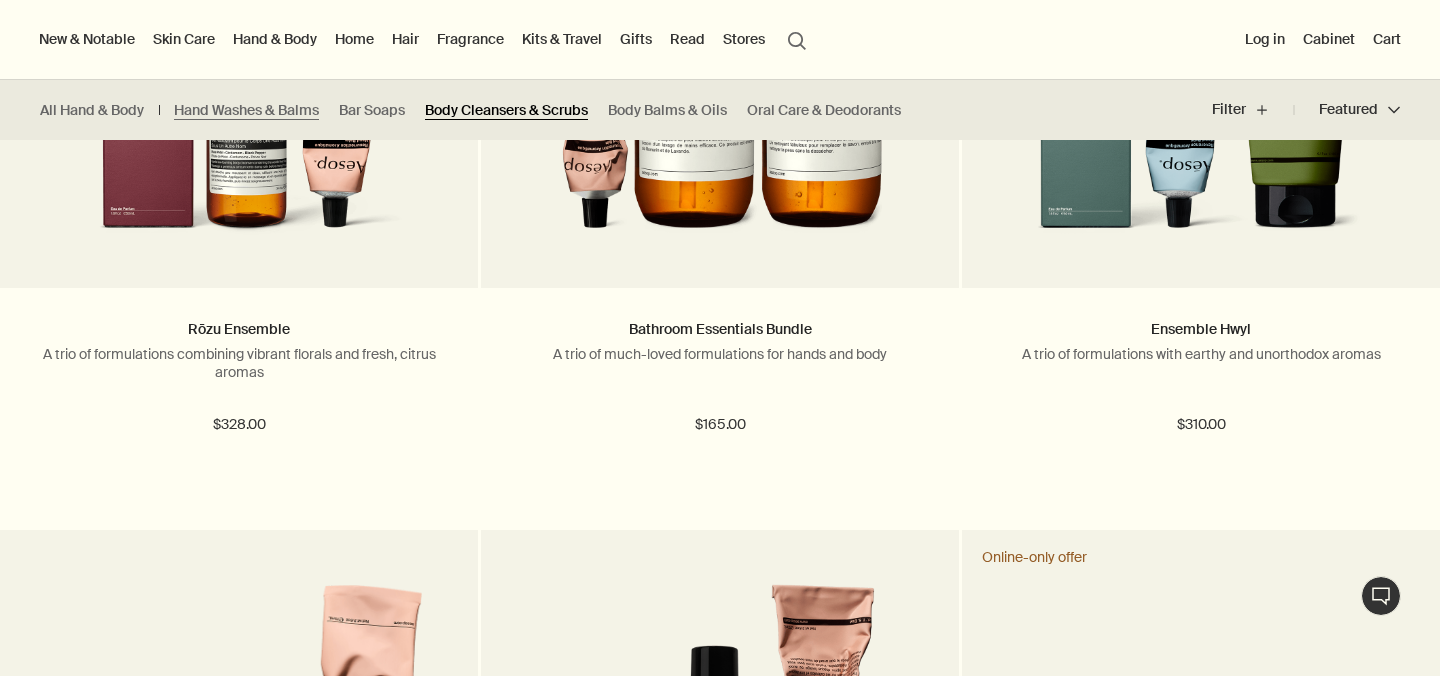 click on "Body Cleansers & Scrubs" at bounding box center (506, 110) 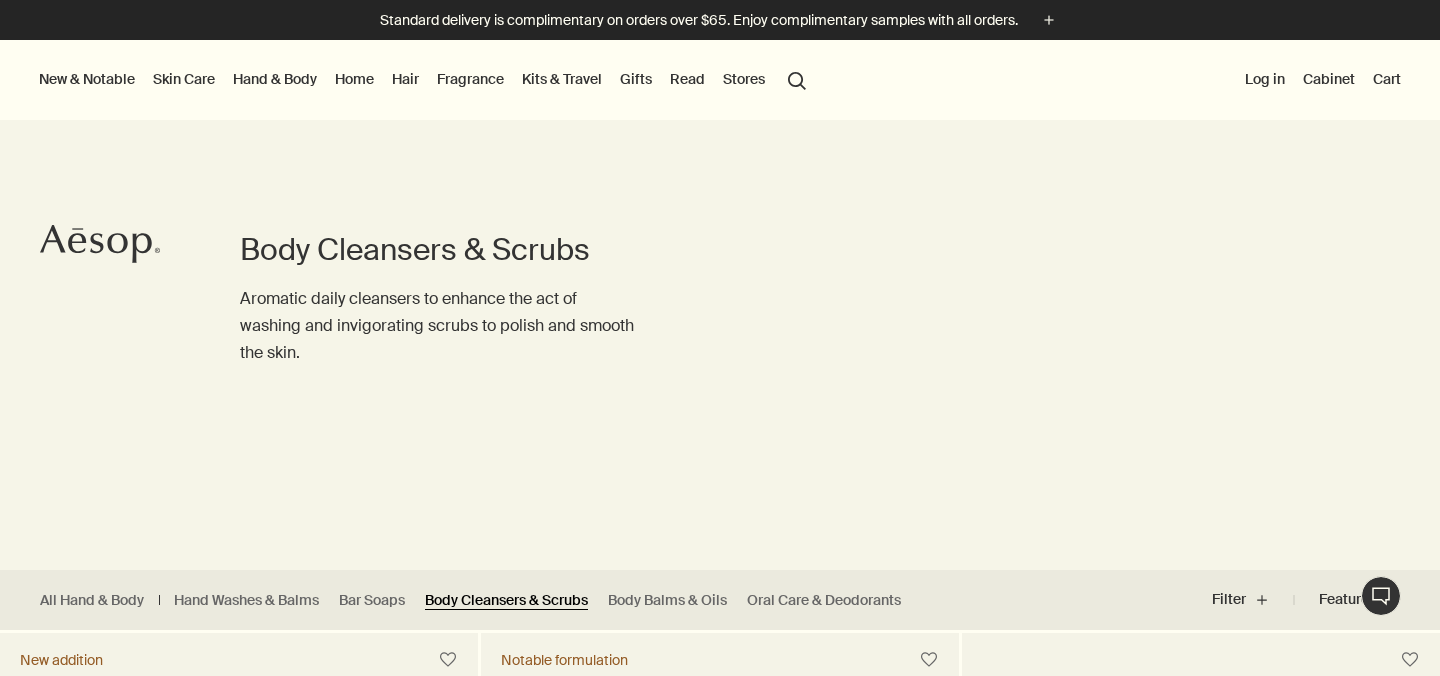 scroll, scrollTop: 0, scrollLeft: 0, axis: both 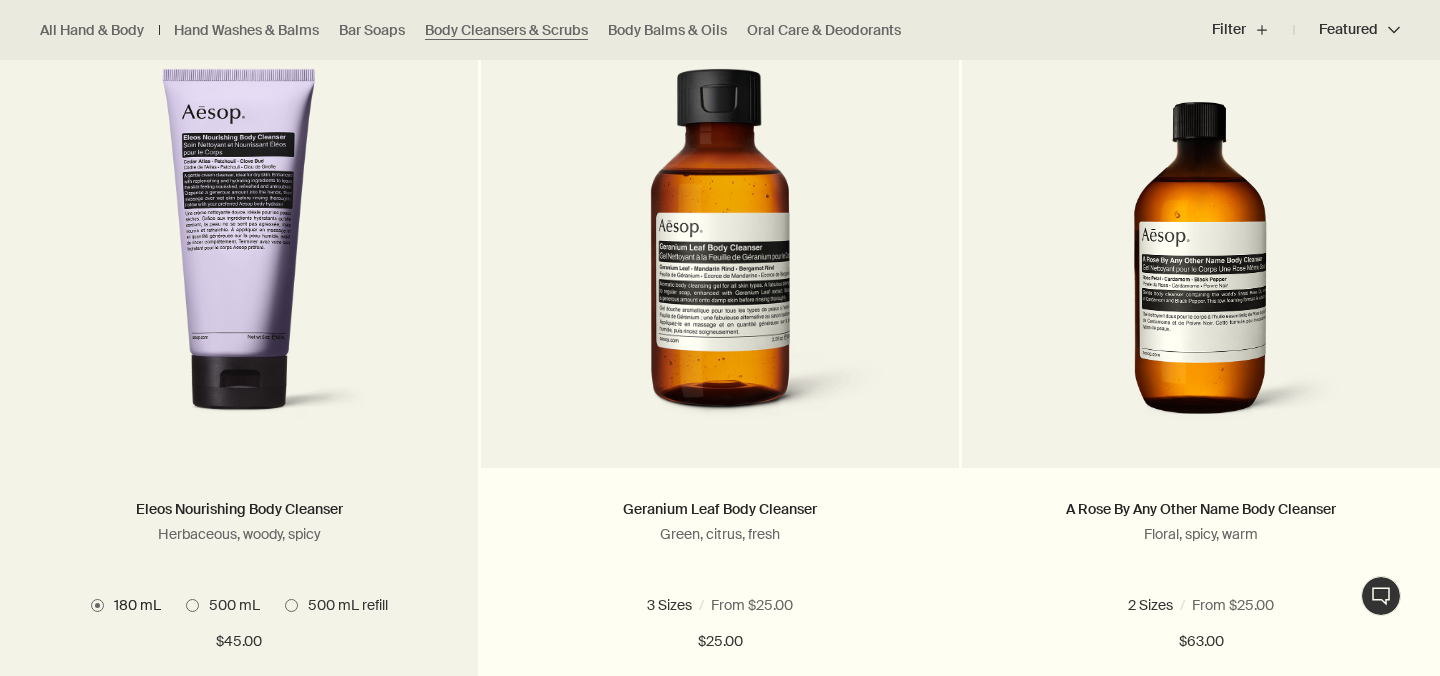 click at bounding box center (239, 268) 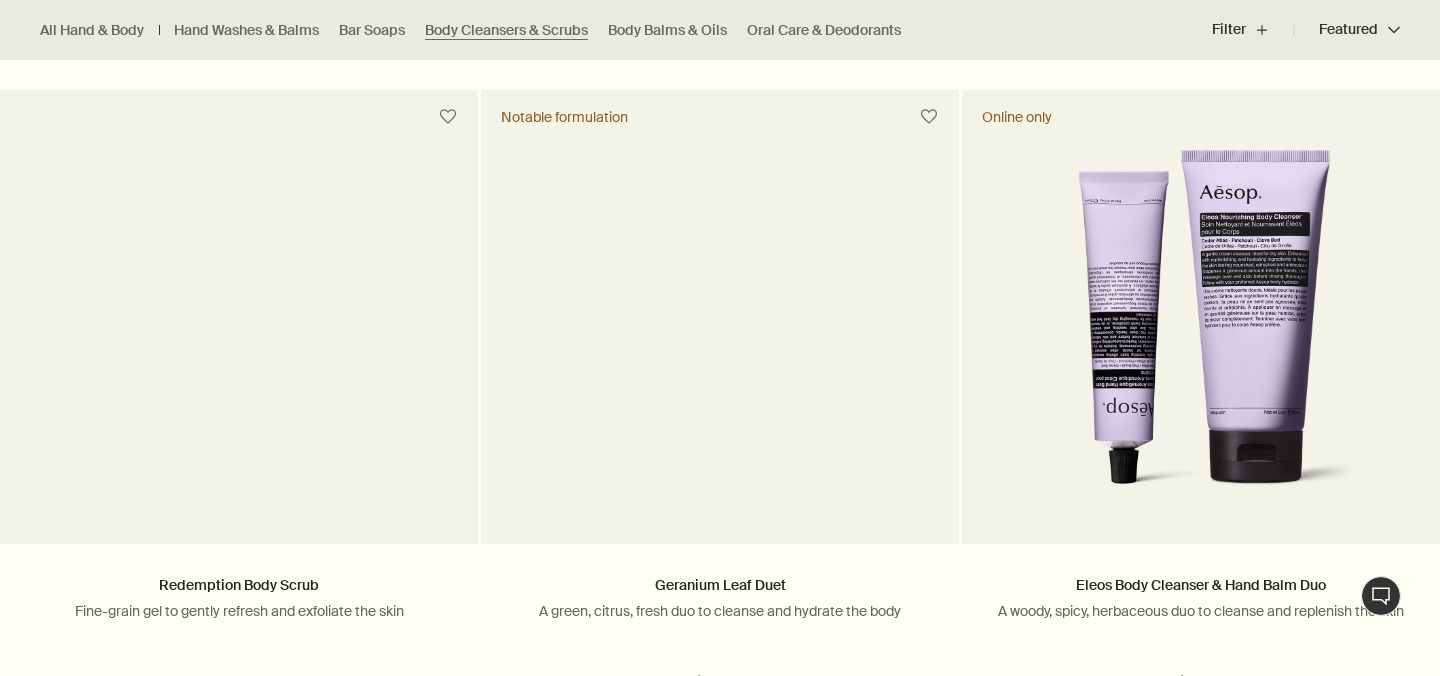 scroll, scrollTop: 2049, scrollLeft: 0, axis: vertical 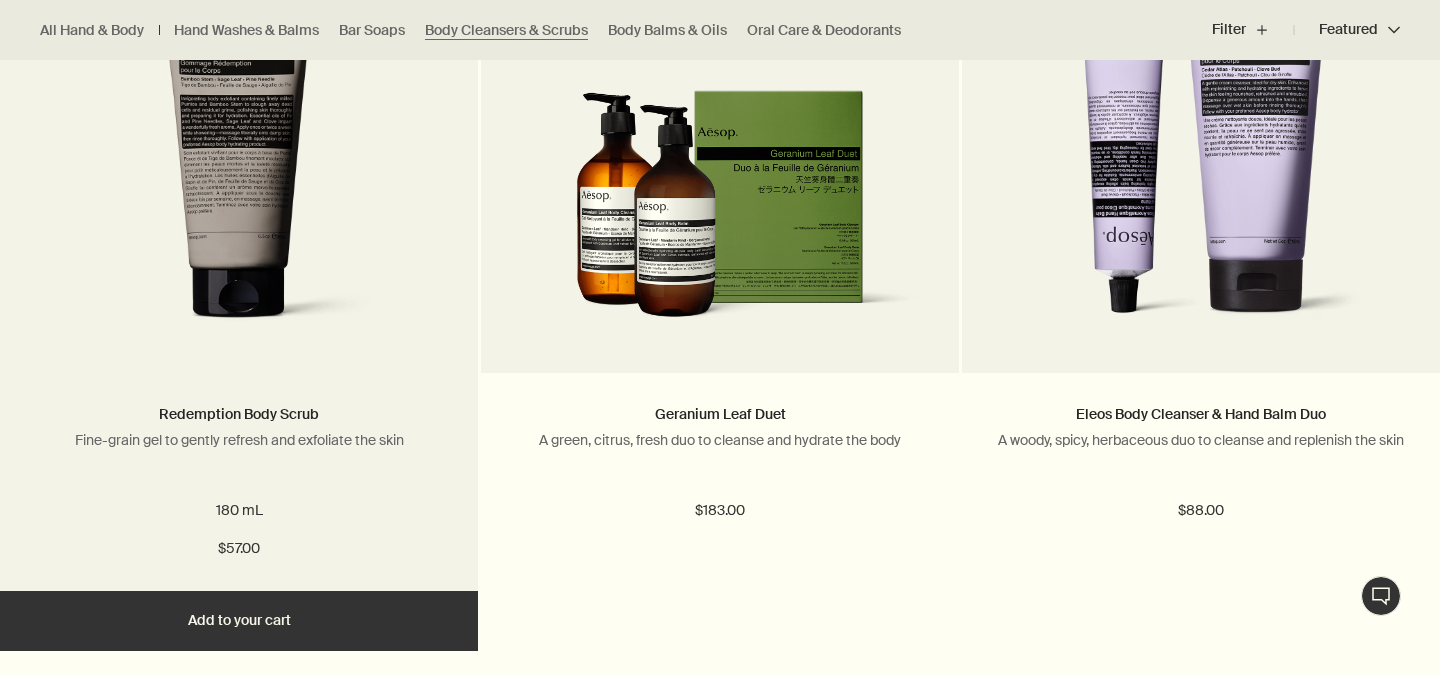 click on "Add Add to your cart" at bounding box center [239, 621] 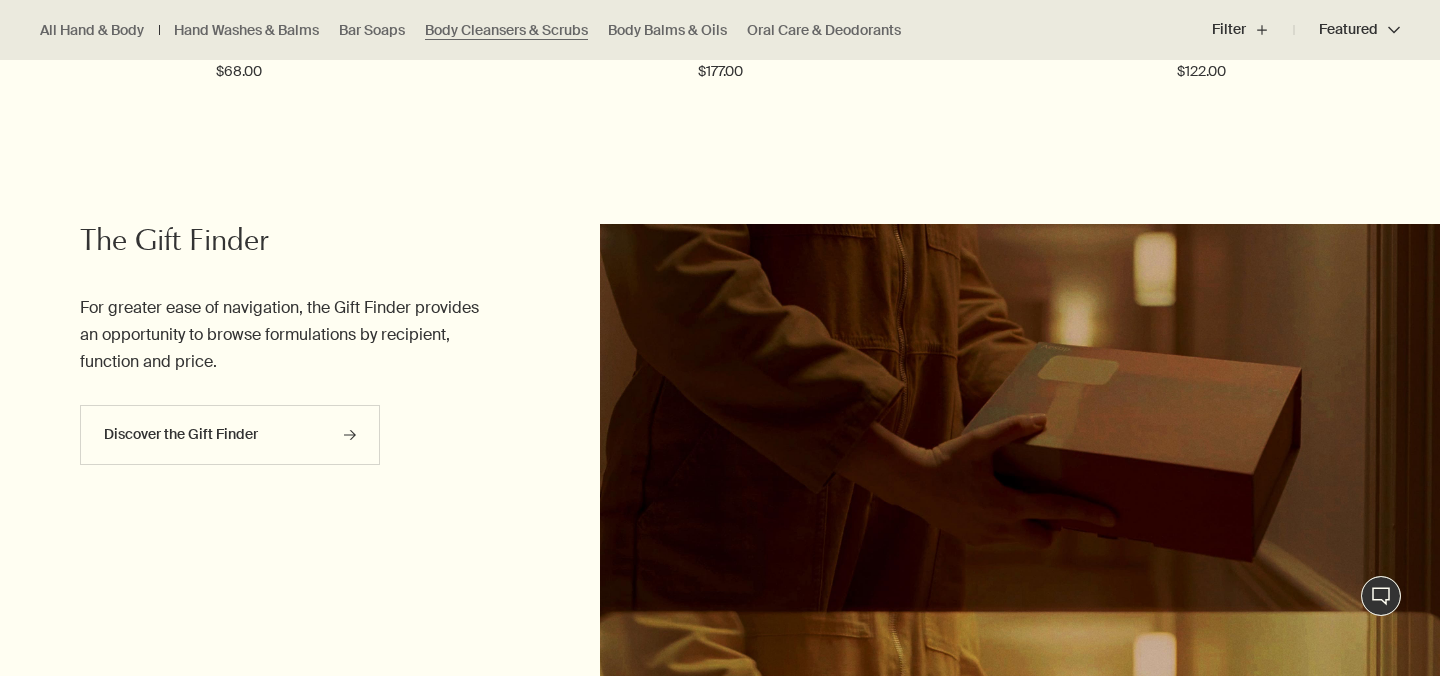 scroll, scrollTop: 4774, scrollLeft: 0, axis: vertical 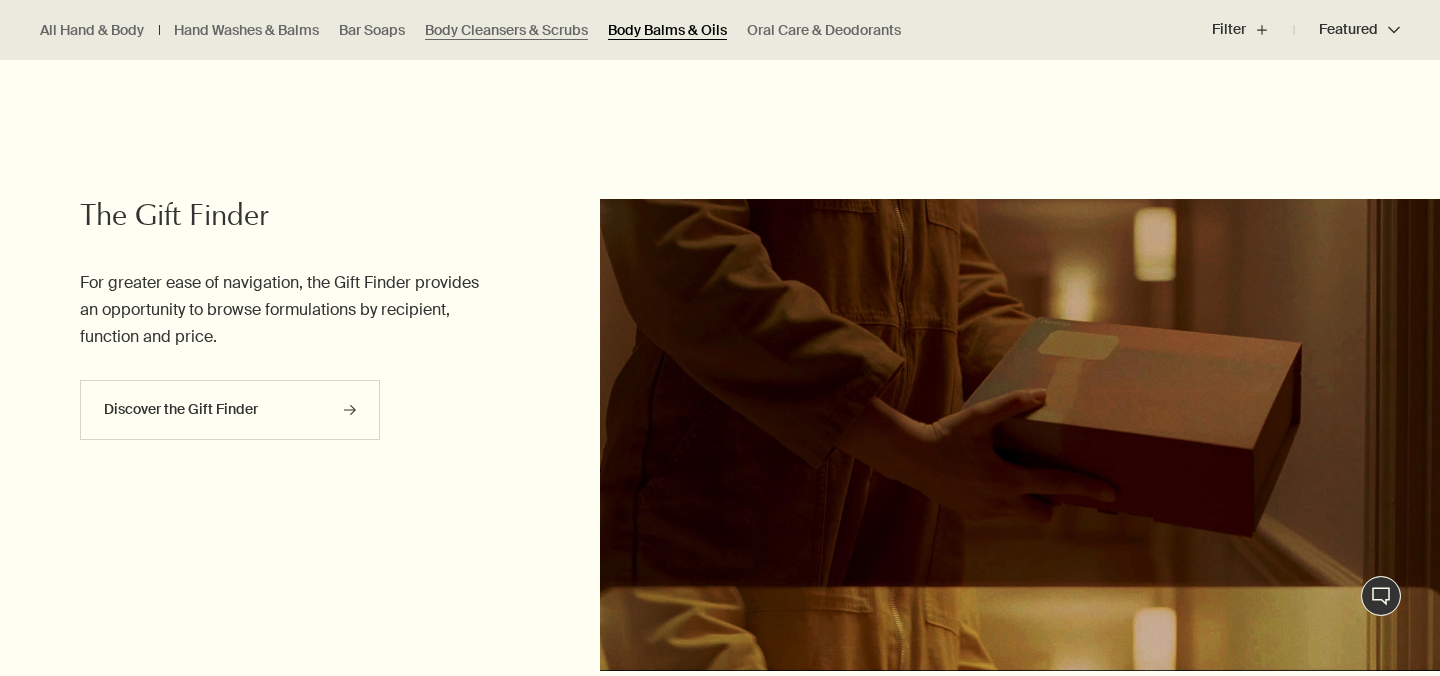 click on "Body Balms & Oils" at bounding box center [667, 30] 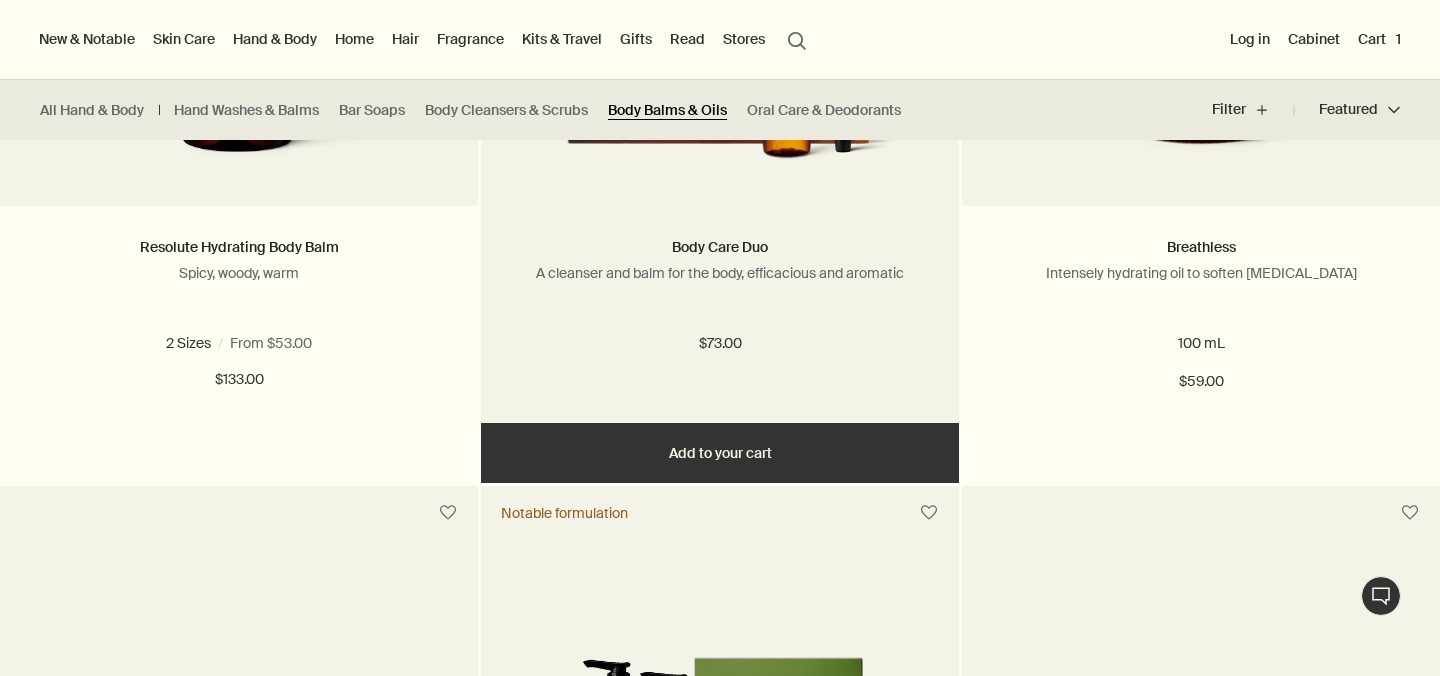 scroll, scrollTop: 1421, scrollLeft: 0, axis: vertical 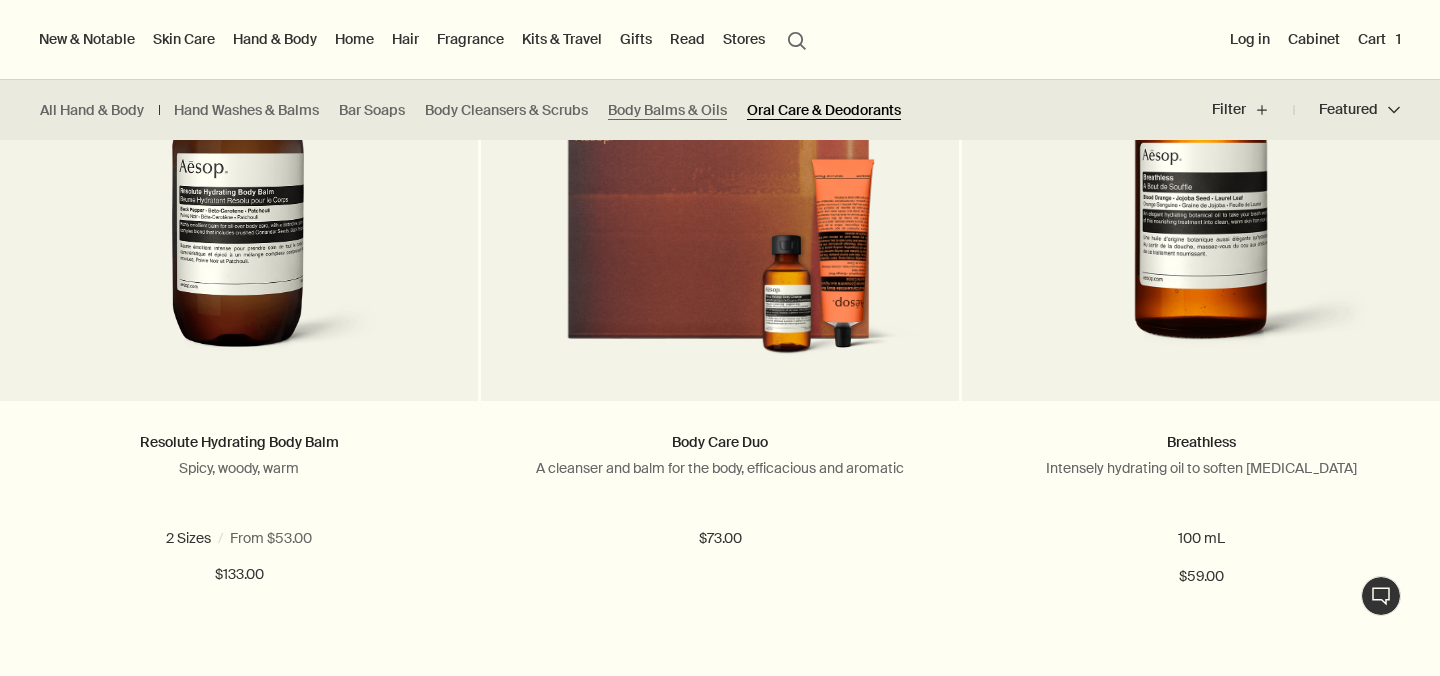 click on "Oral Care & Deodorants" at bounding box center (824, 110) 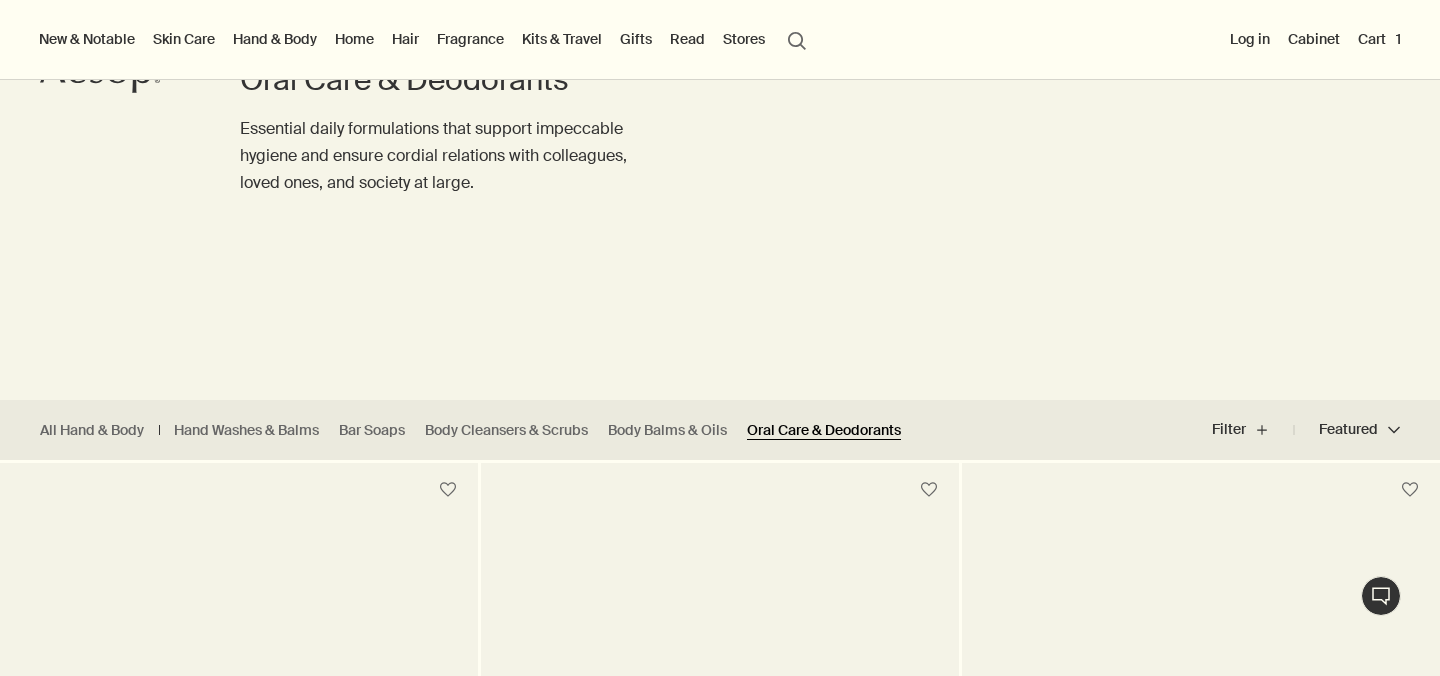 scroll, scrollTop: 0, scrollLeft: 0, axis: both 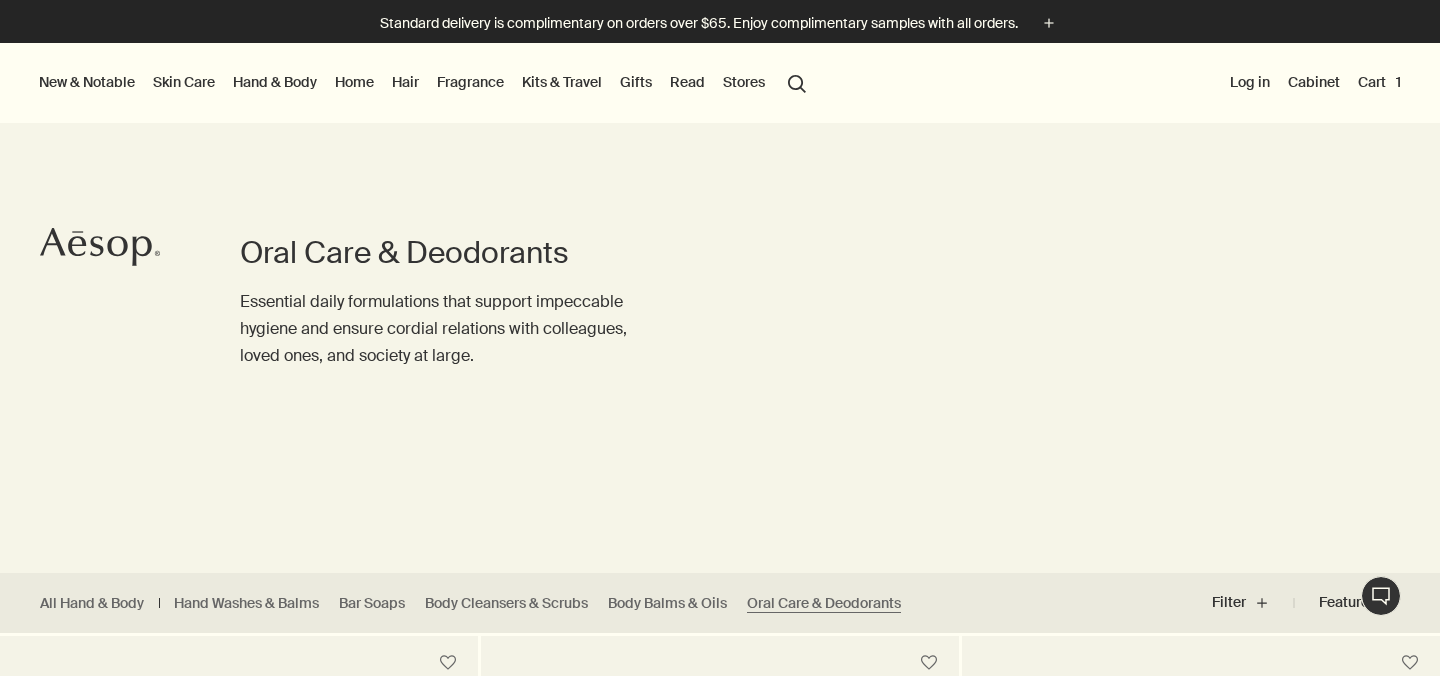click on "Hand & Body" at bounding box center (275, 82) 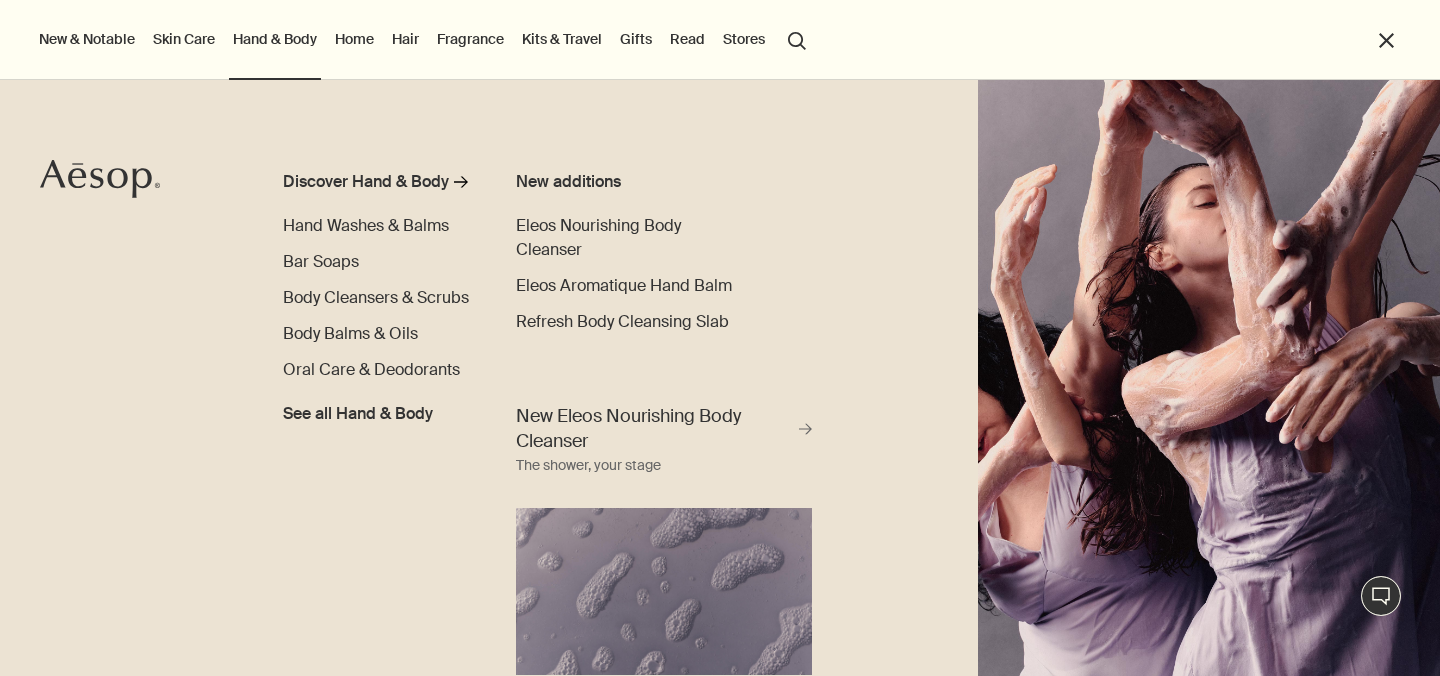 click on "Home" at bounding box center [354, 39] 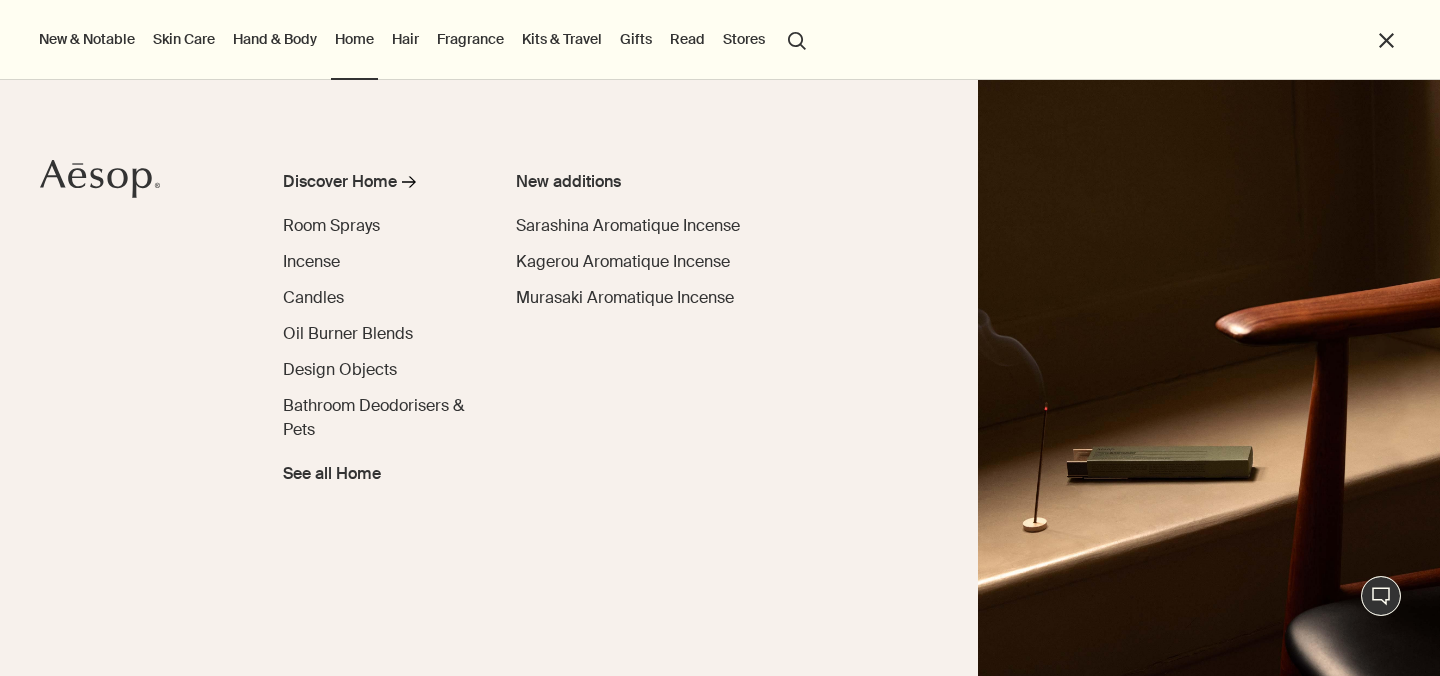 click on "Hair" at bounding box center [405, 39] 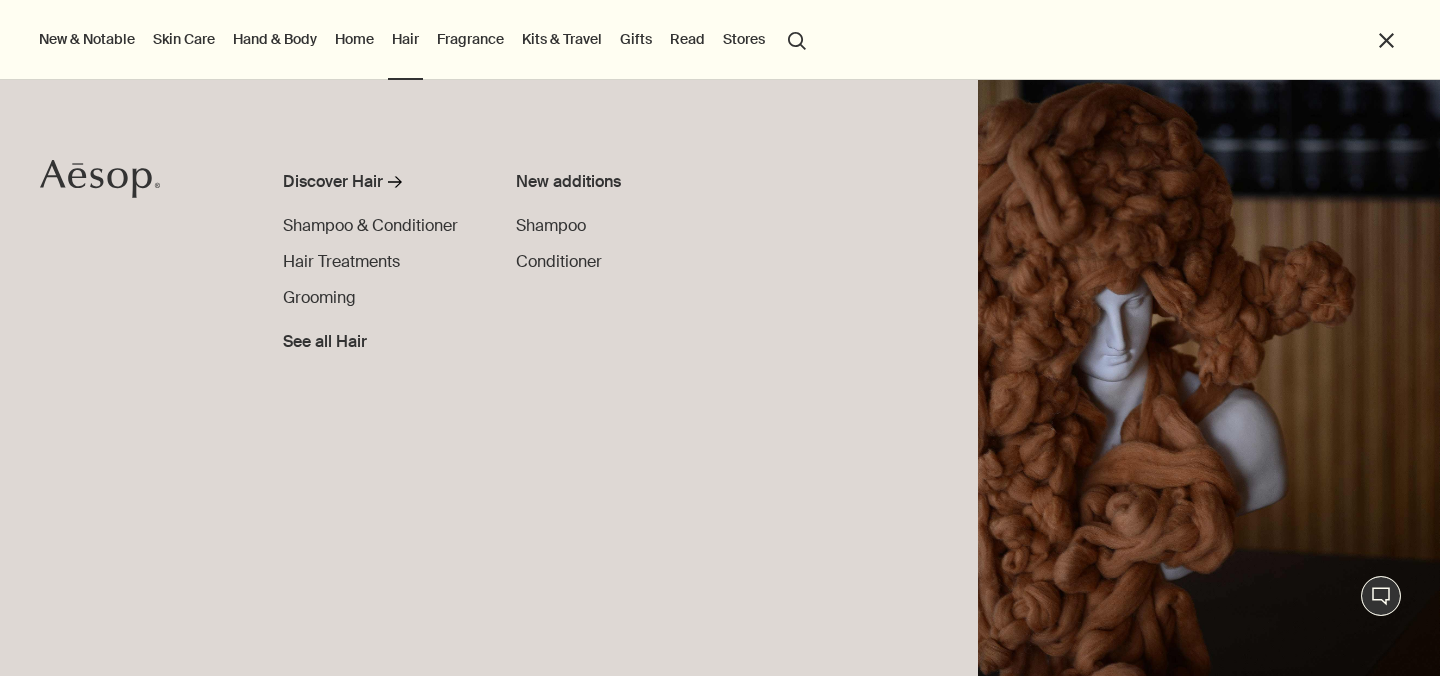 click on "Fragrance" at bounding box center [470, 39] 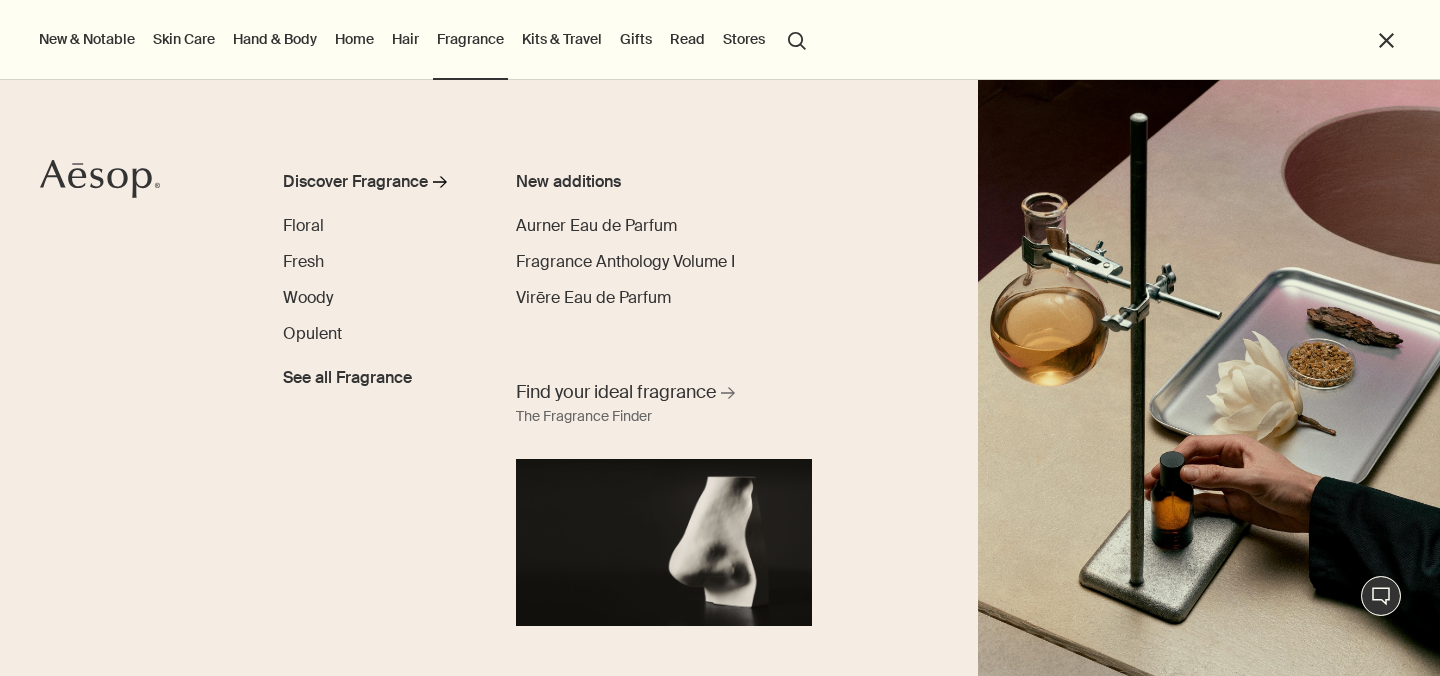 click on "Kits & Travel" at bounding box center (562, 39) 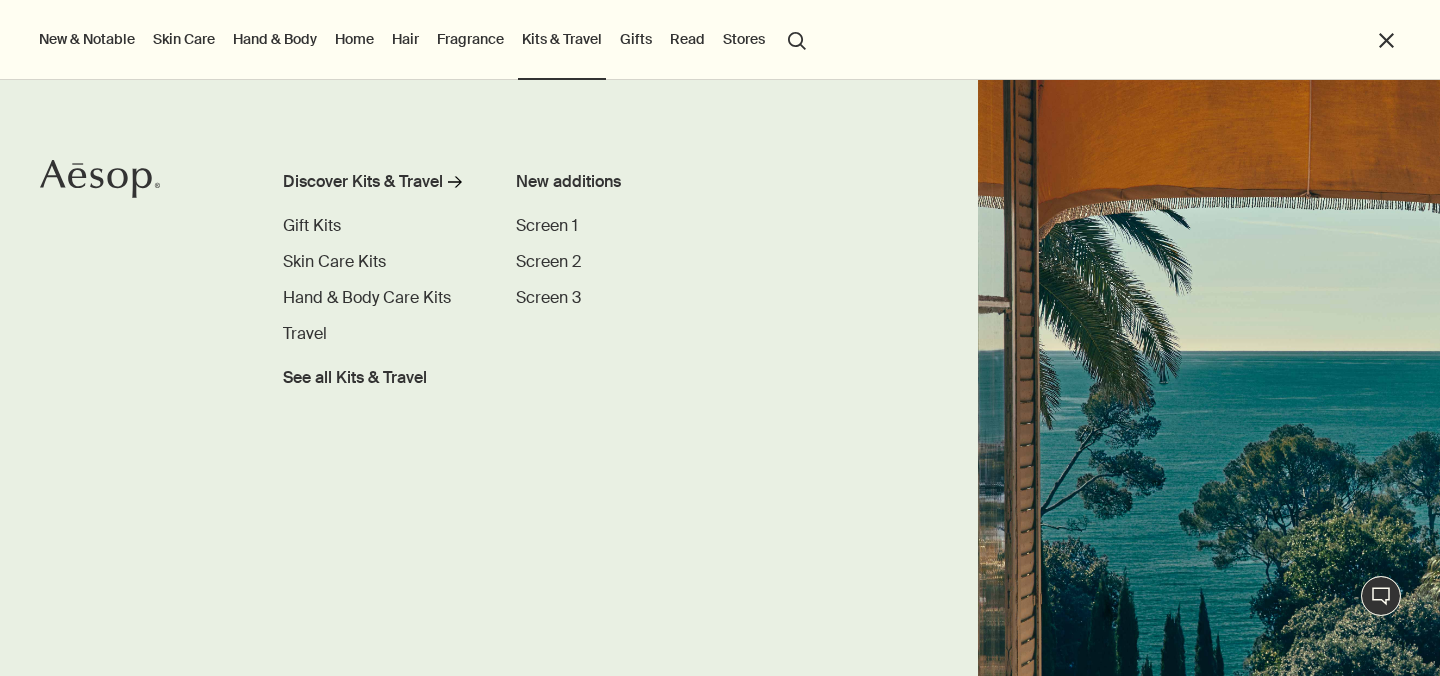 click on "Gifts" at bounding box center [636, 39] 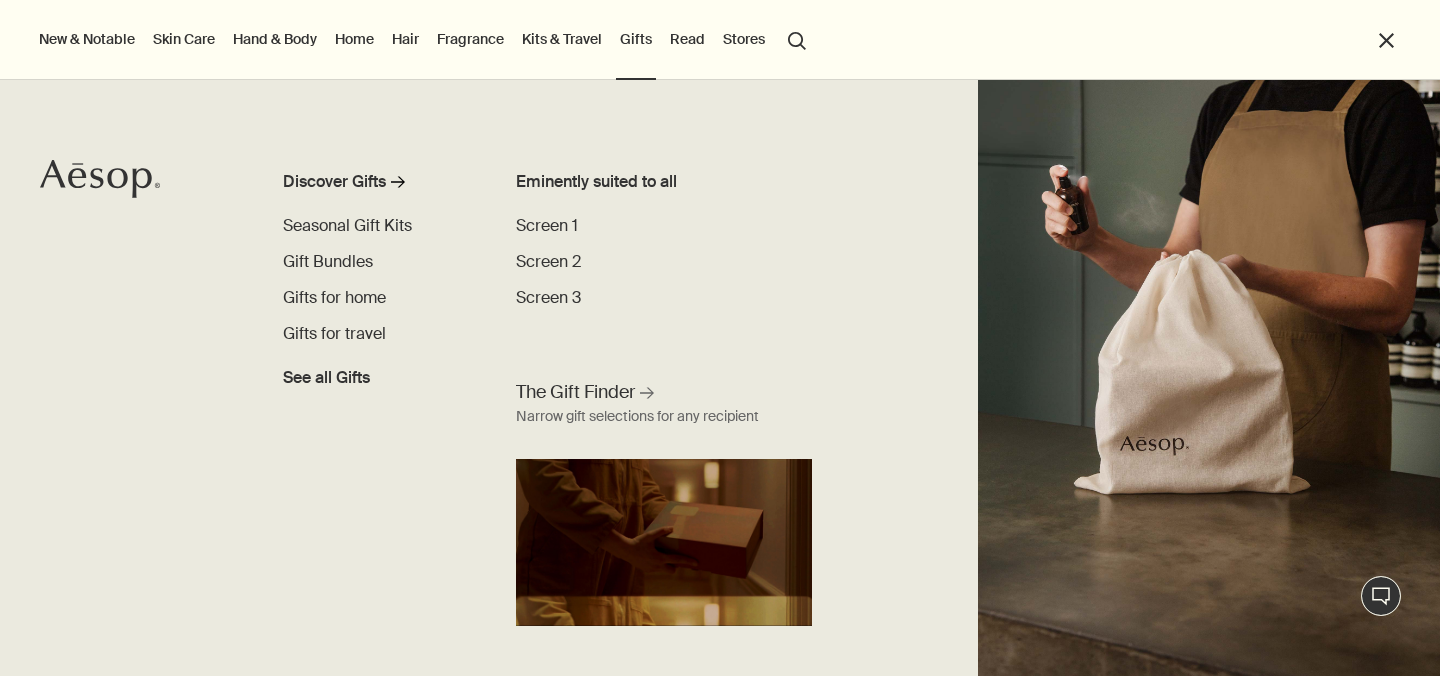 click on "close" at bounding box center [1386, 40] 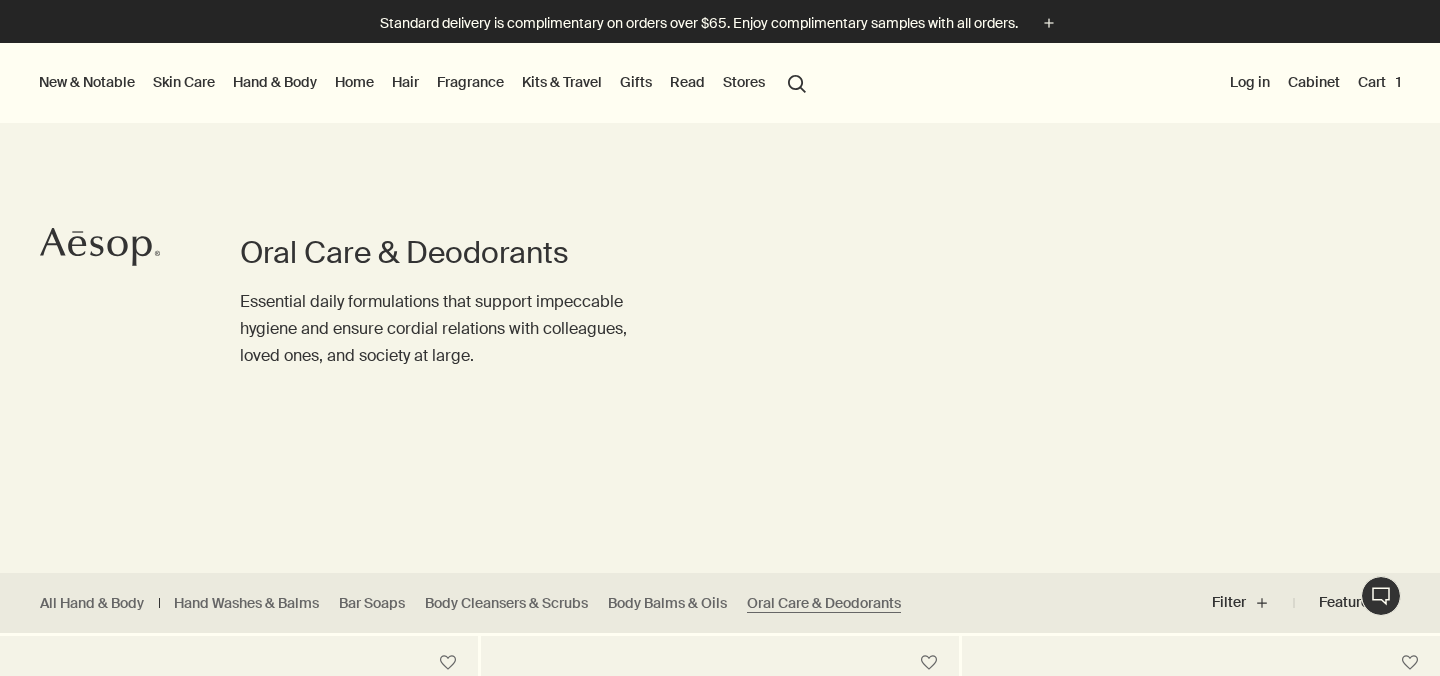 click on "Cart 1" at bounding box center [1379, 82] 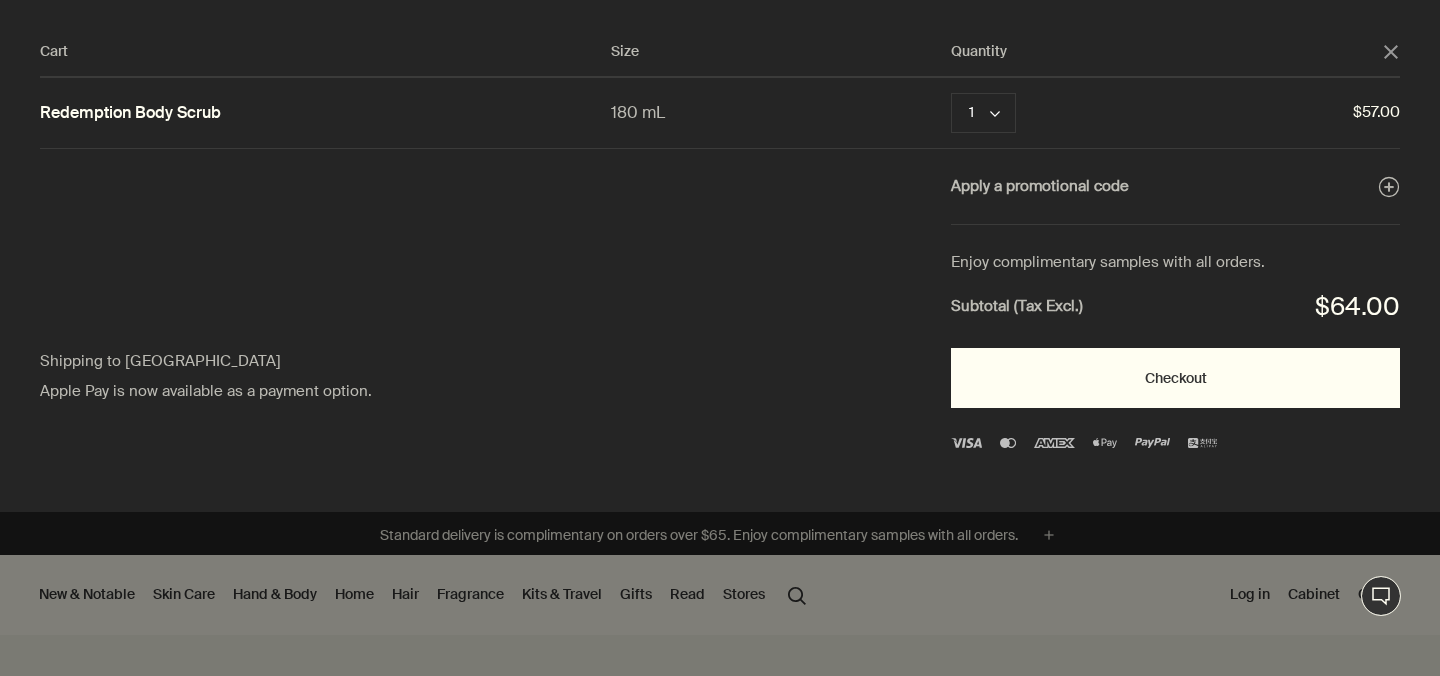 click on "Checkout" at bounding box center [1175, 378] 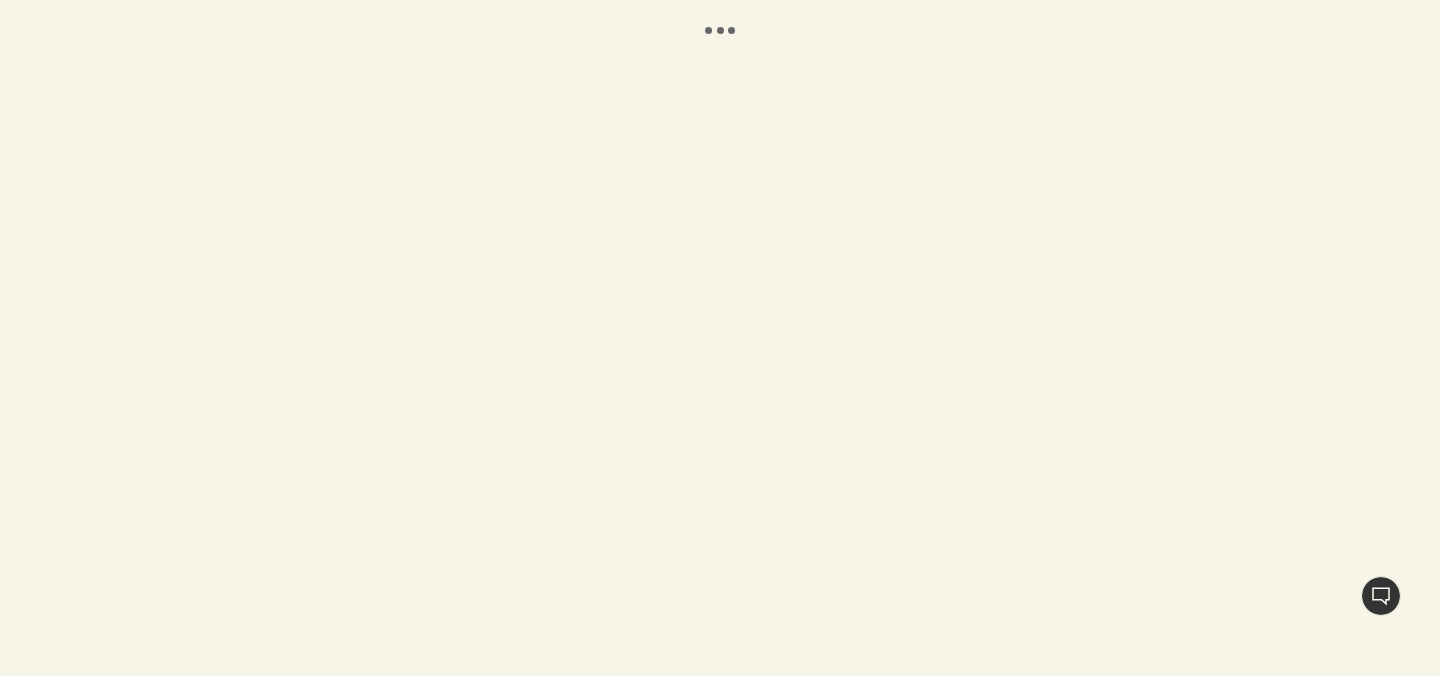 scroll, scrollTop: 0, scrollLeft: 0, axis: both 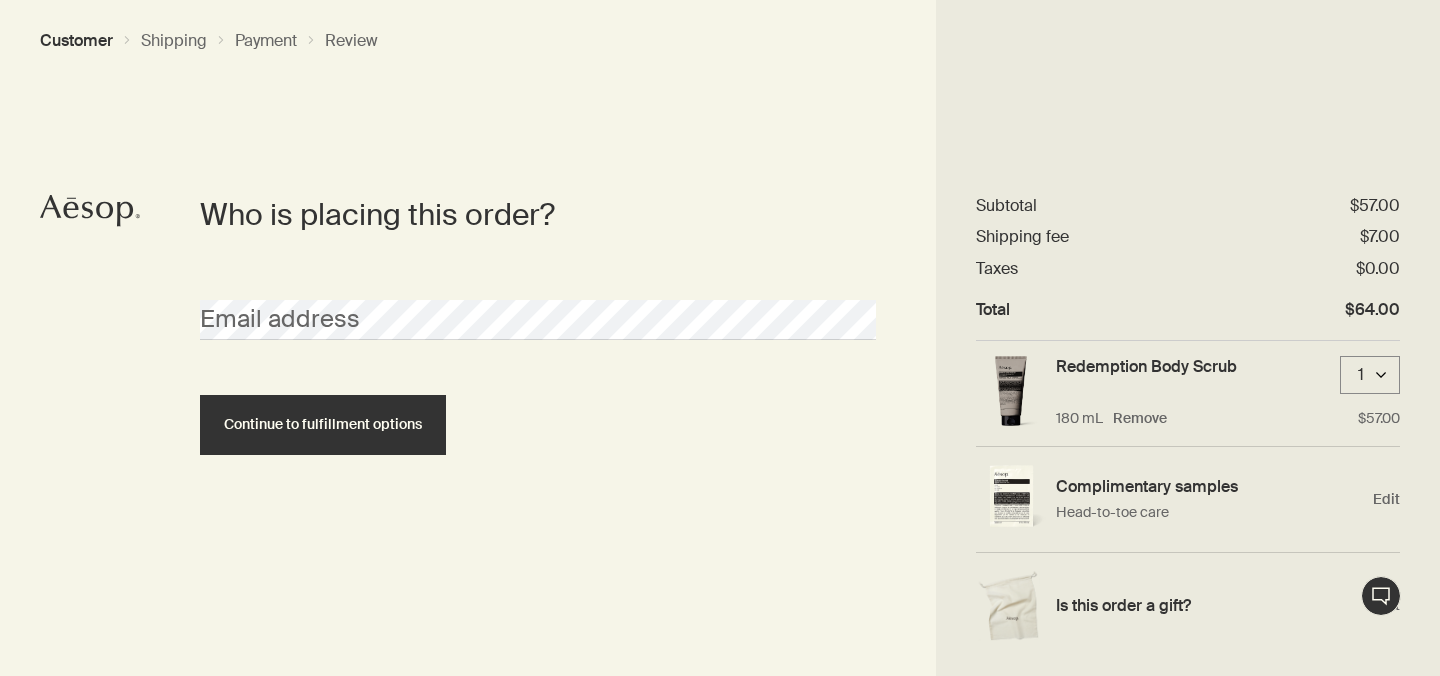 click on "Aesop logo" 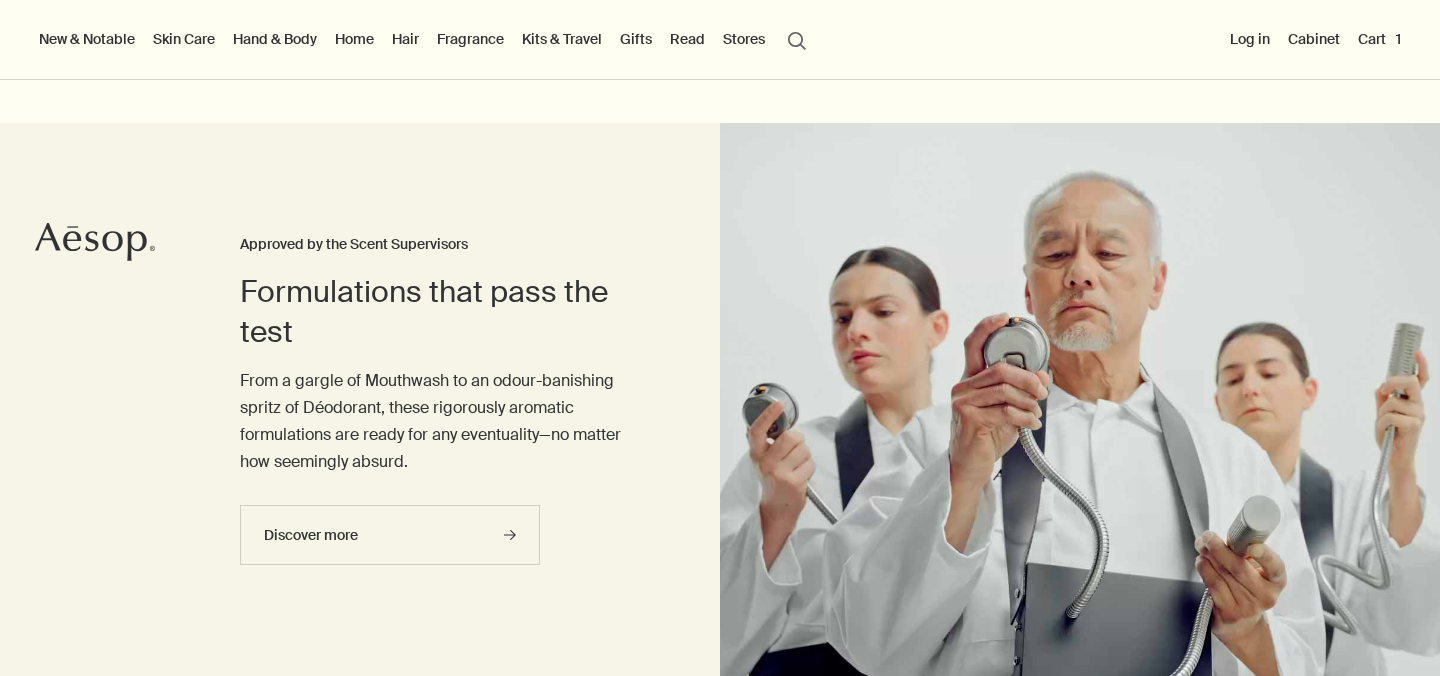 scroll, scrollTop: 325, scrollLeft: 0, axis: vertical 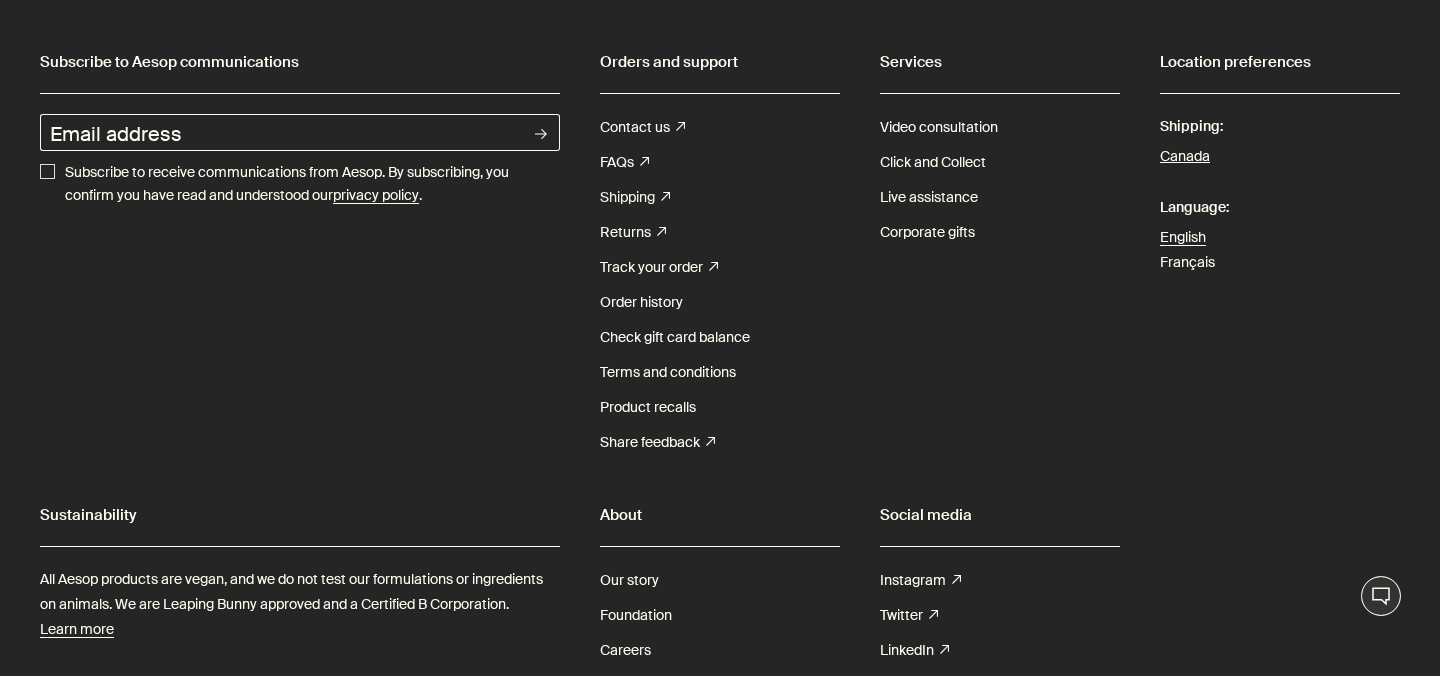 click on "Shipping   rightUpArrow" at bounding box center (635, 197) 